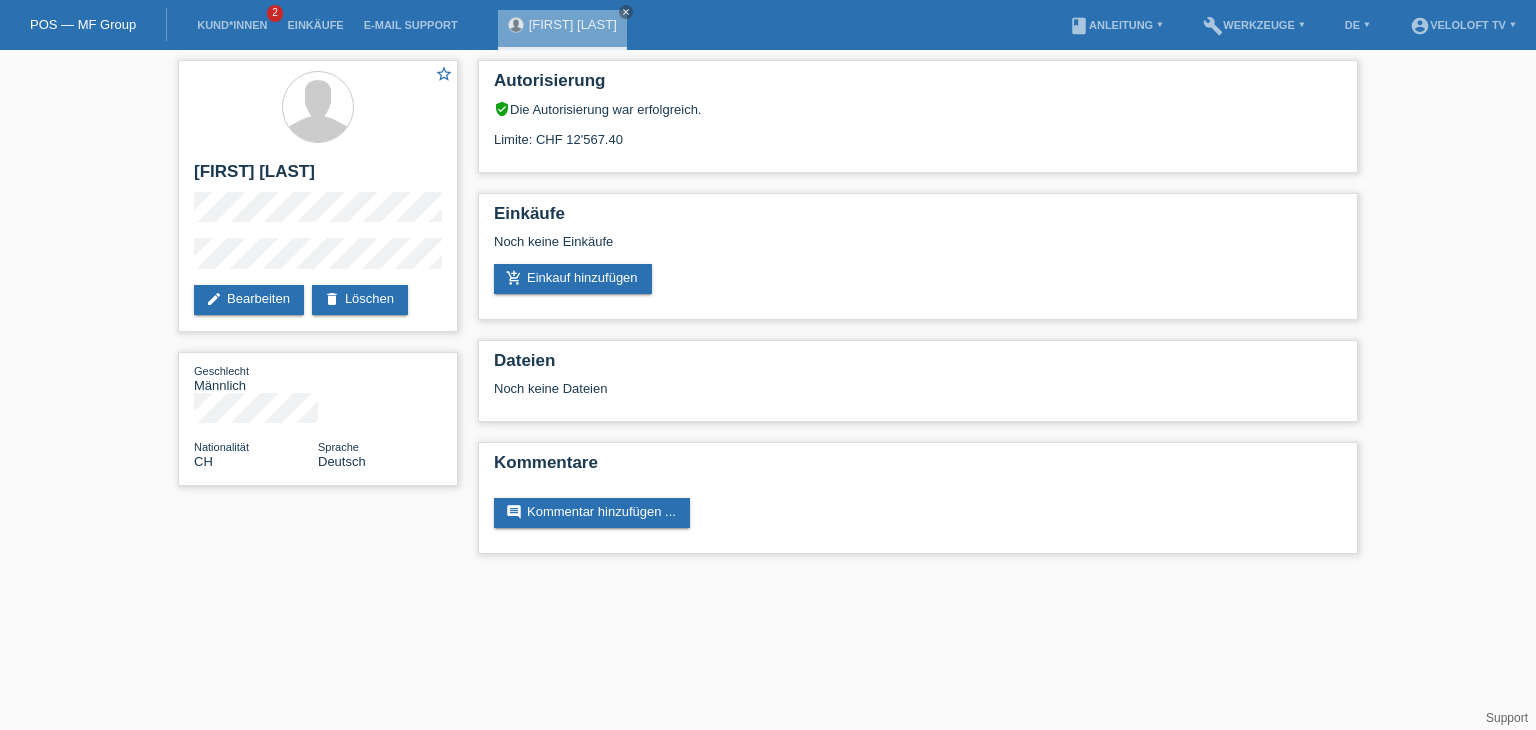 scroll, scrollTop: 0, scrollLeft: 0, axis: both 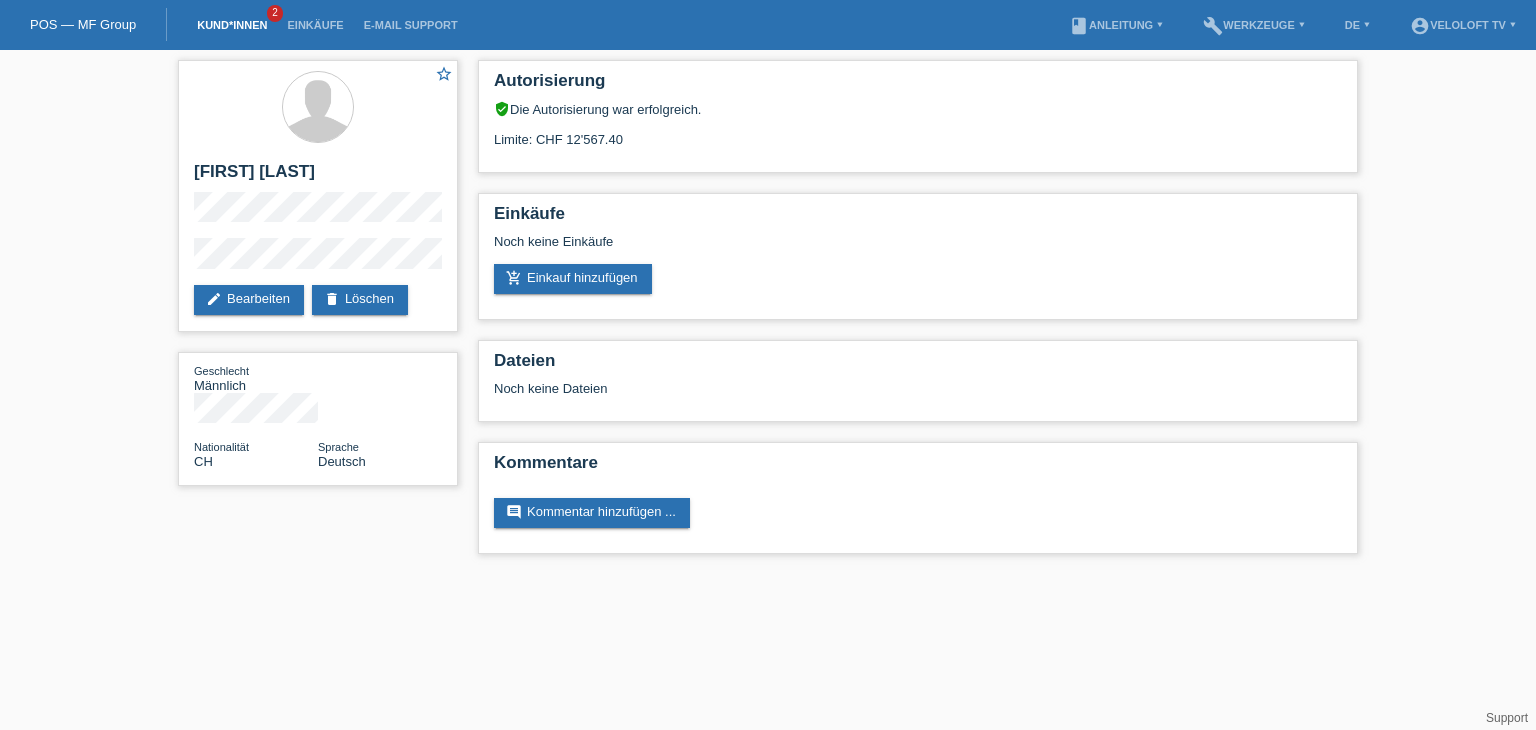 click on "Kund*innen" at bounding box center [232, 25] 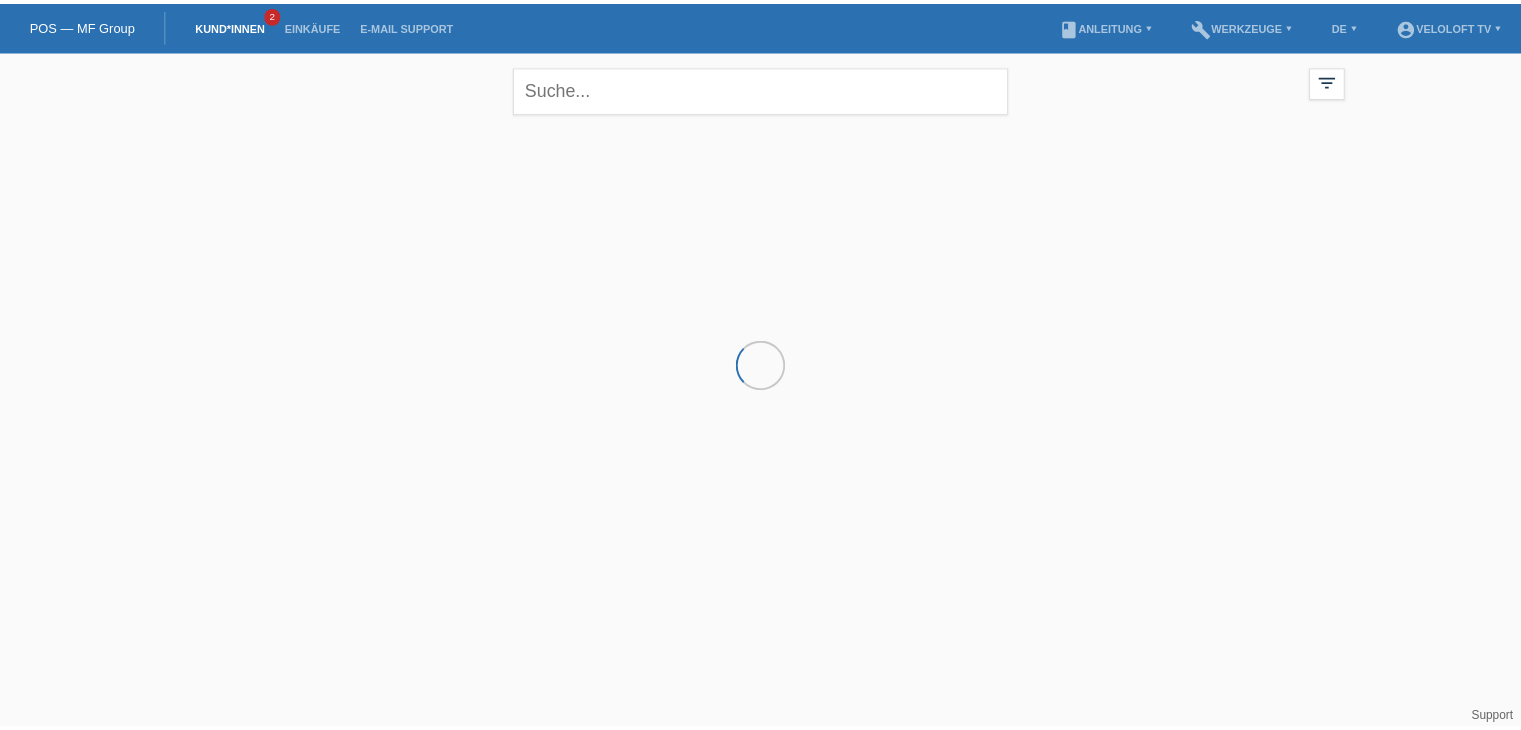 scroll, scrollTop: 0, scrollLeft: 0, axis: both 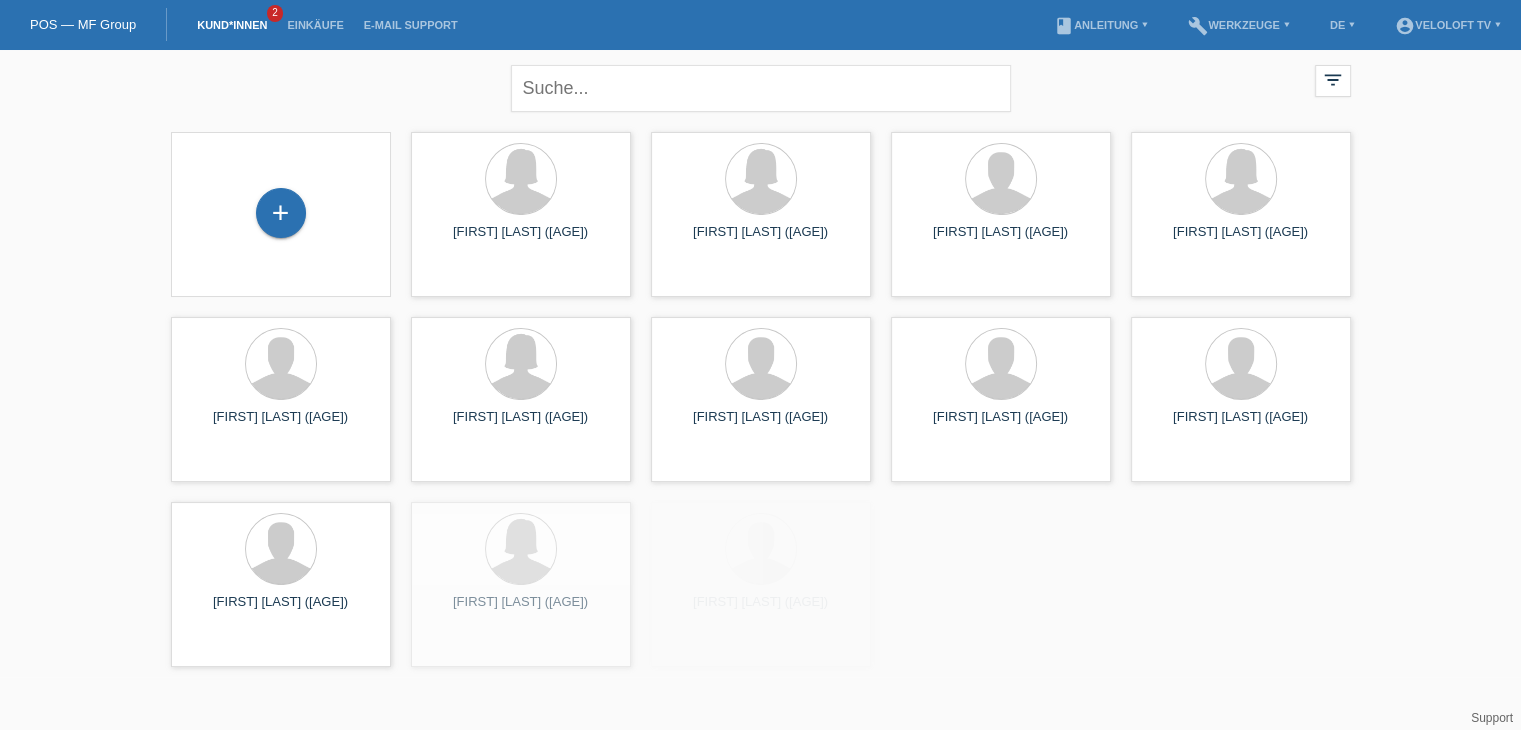 click on "+" at bounding box center (281, 213) 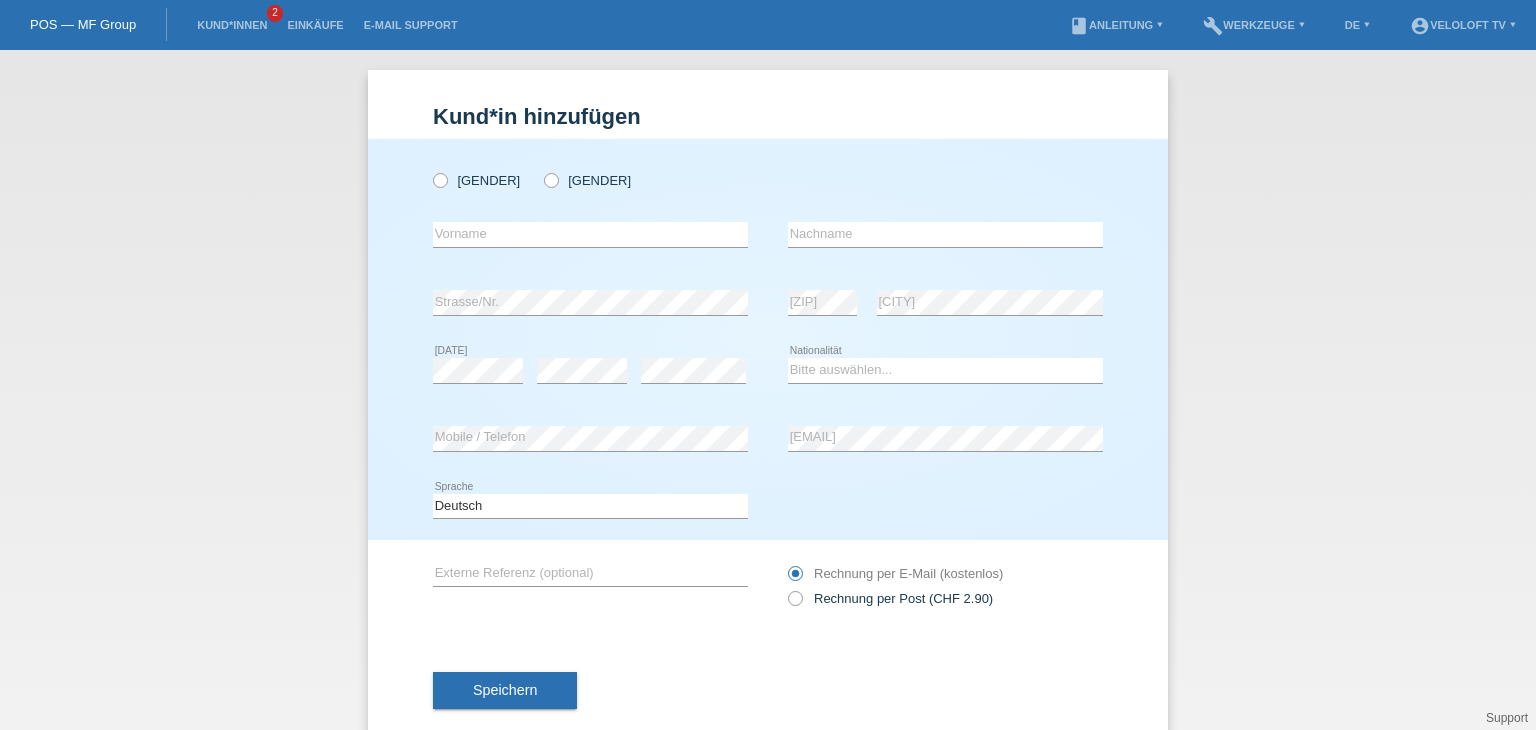 scroll, scrollTop: 0, scrollLeft: 0, axis: both 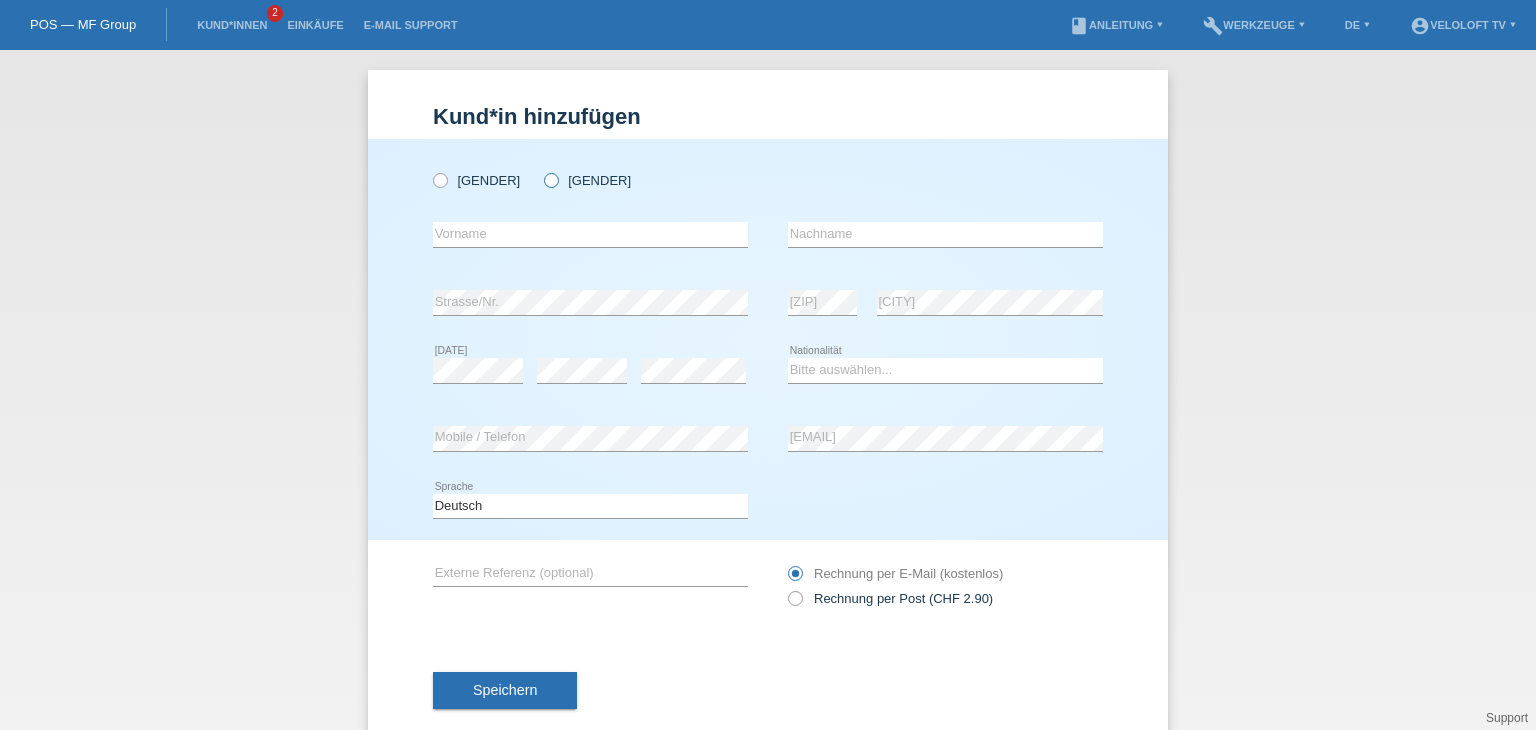 click at bounding box center [541, 170] 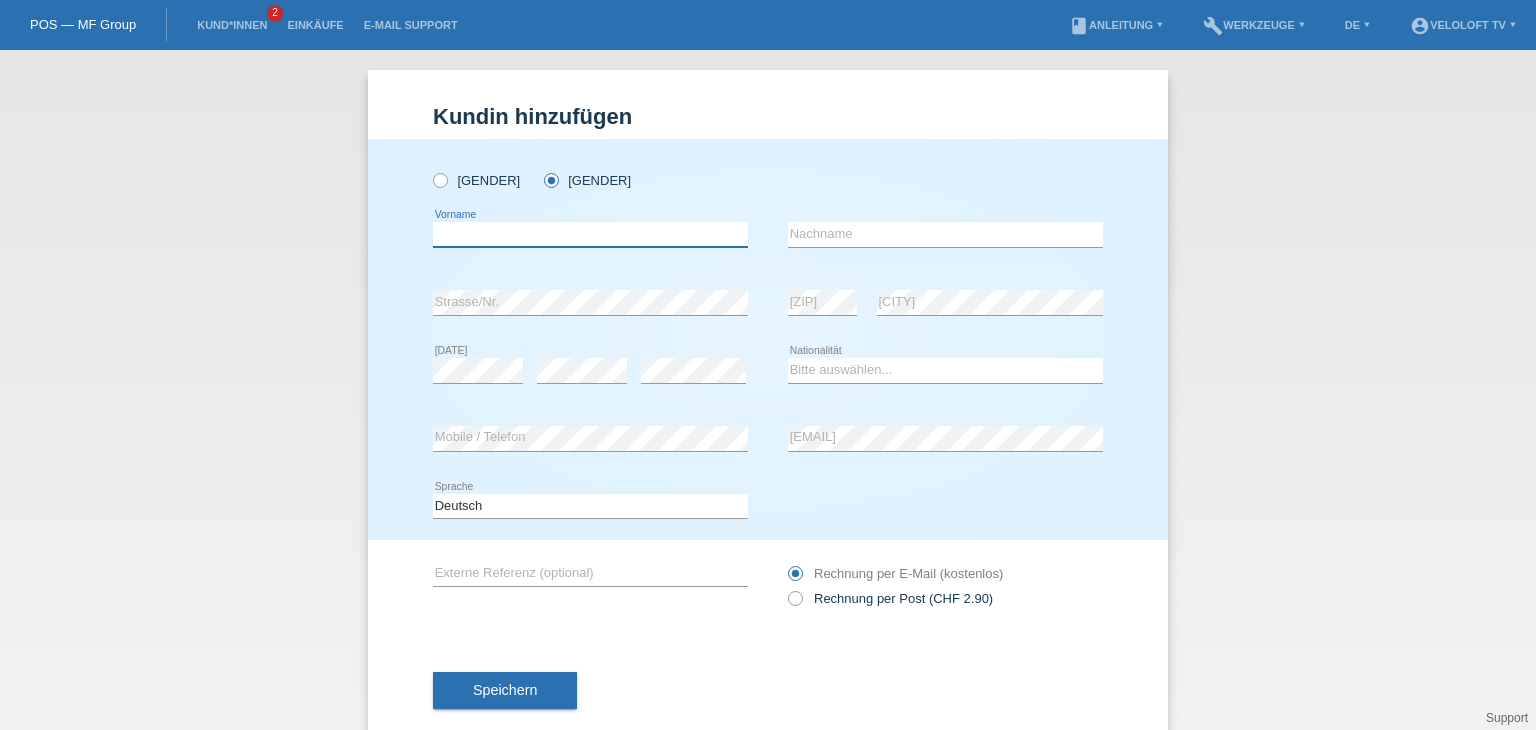 drag, startPoint x: 461, startPoint y: 233, endPoint x: 472, endPoint y: 233, distance: 11 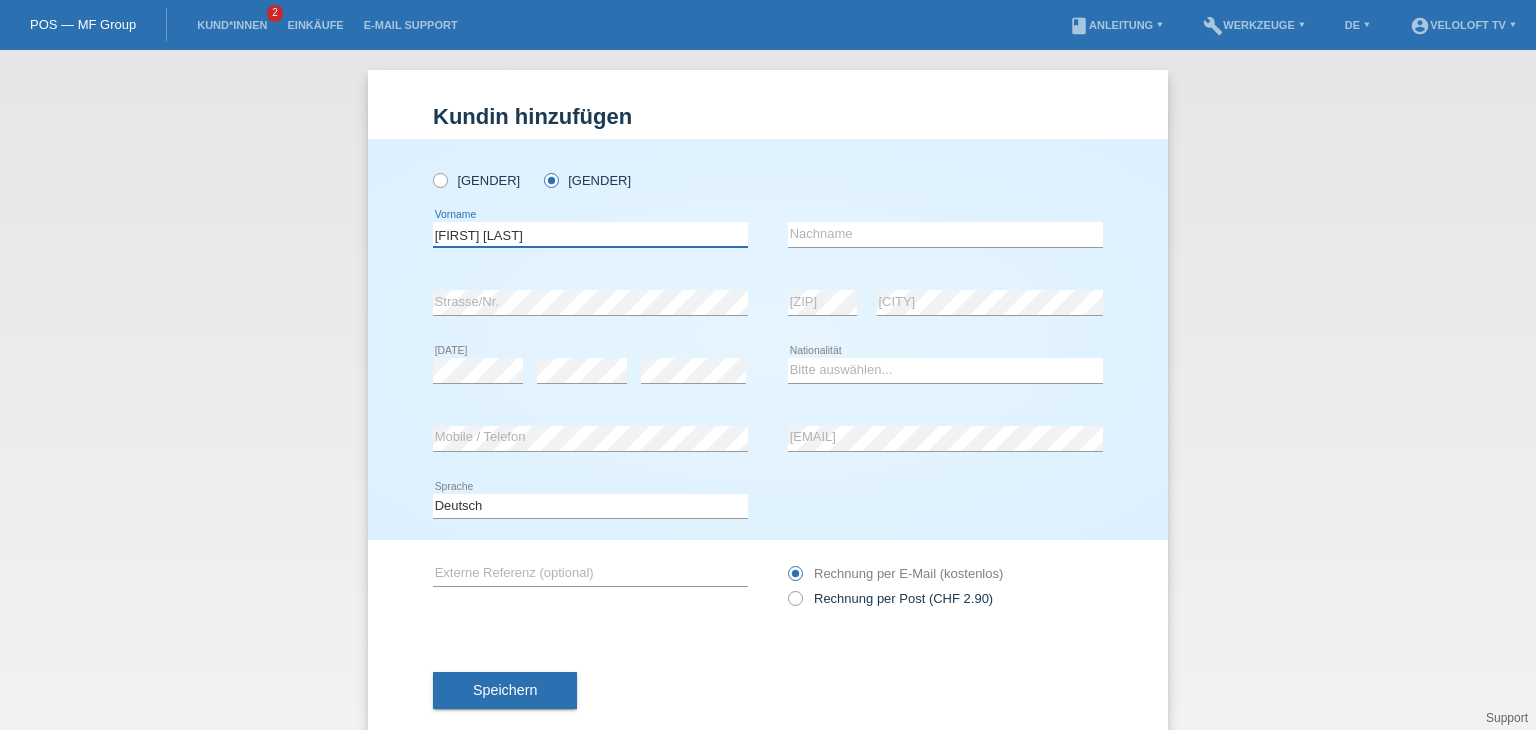 drag, startPoint x: 484, startPoint y: 232, endPoint x: 592, endPoint y: 232, distance: 108 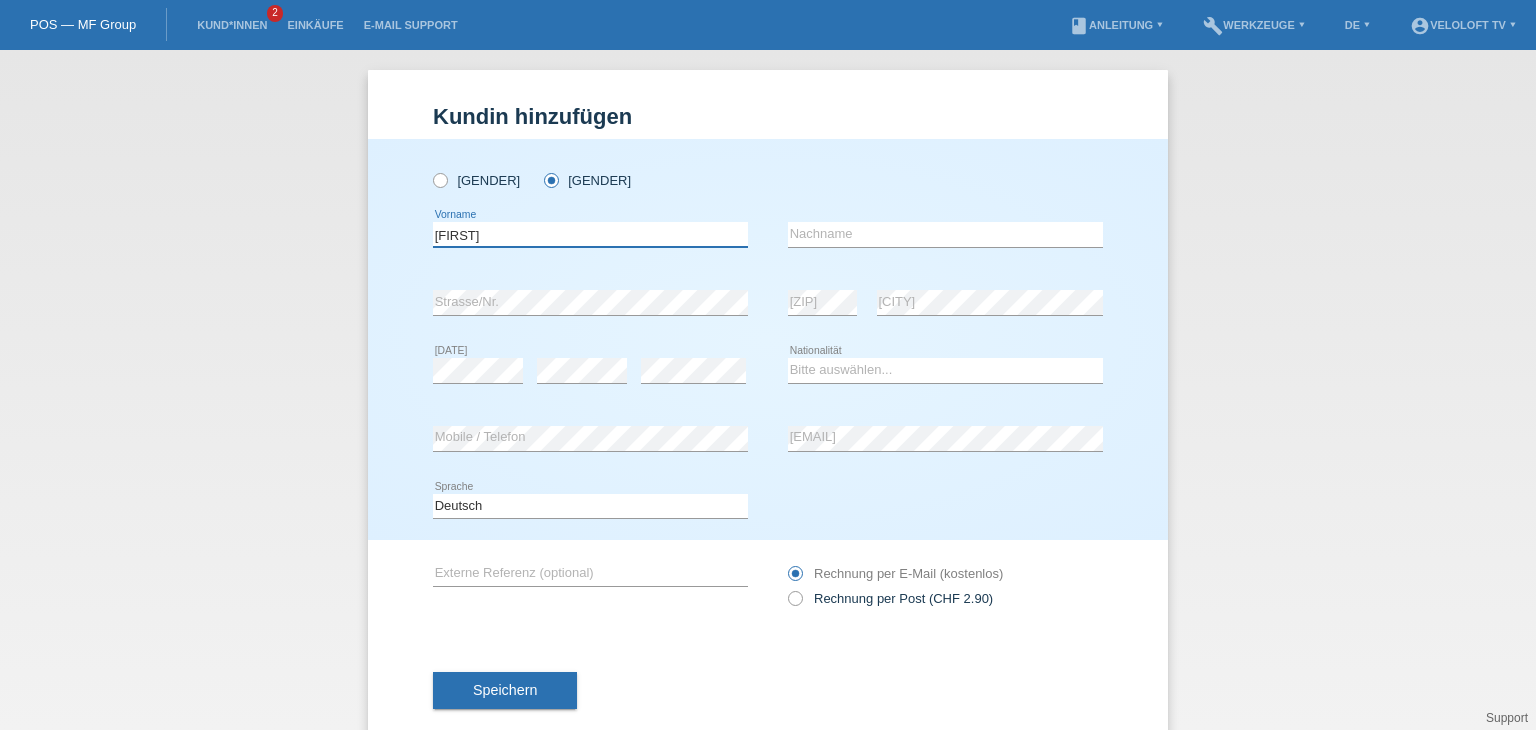 type on "Emina" 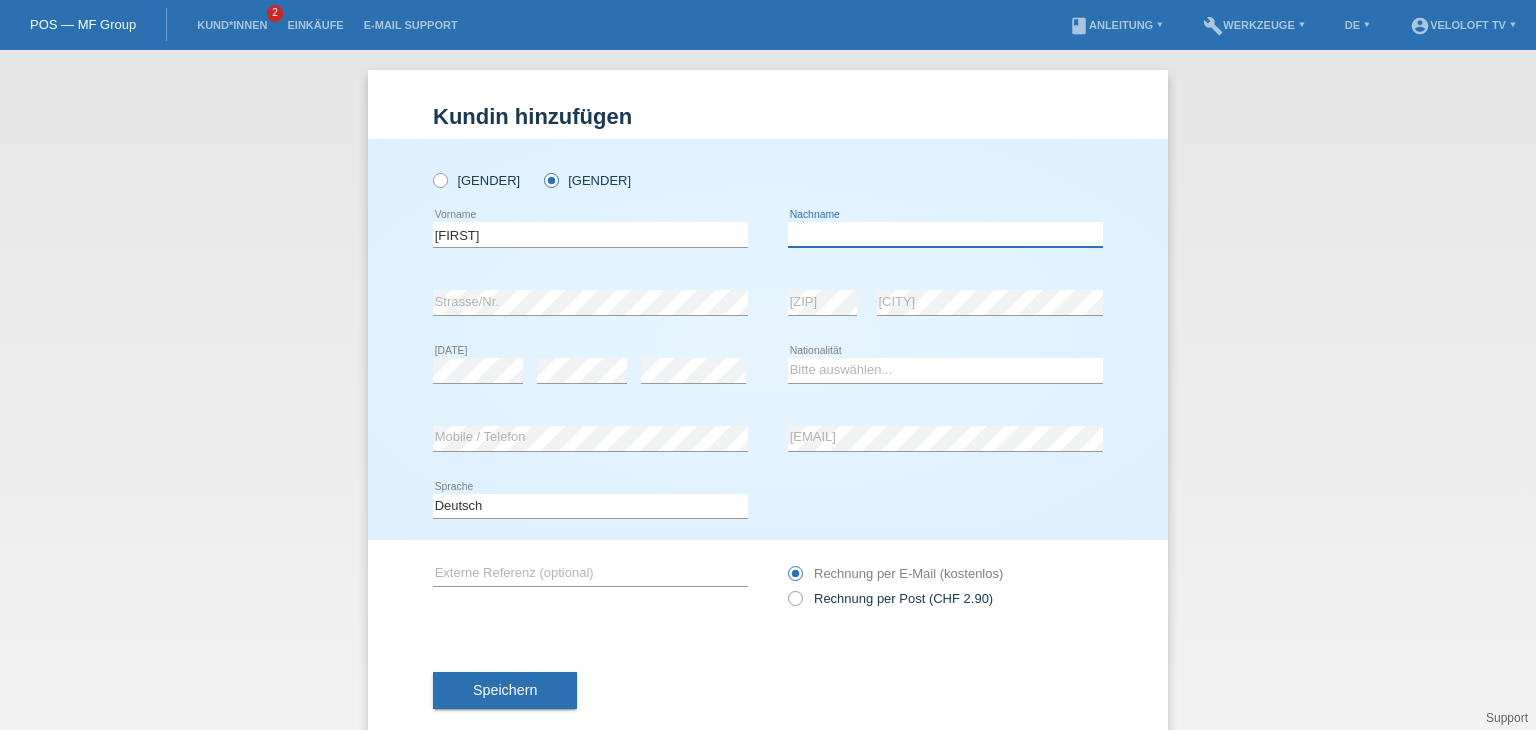 click at bounding box center [945, 234] 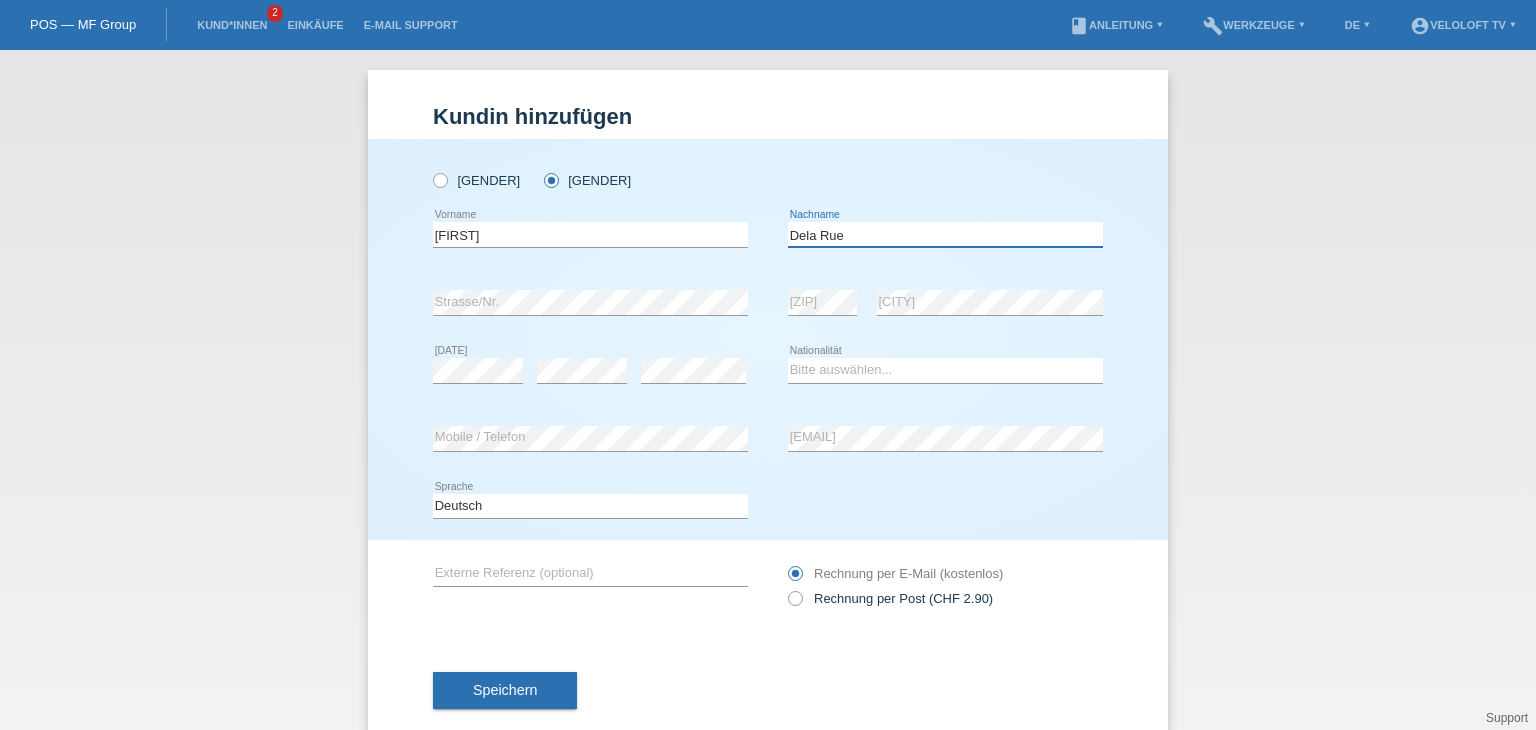 type on "Dela Rue" 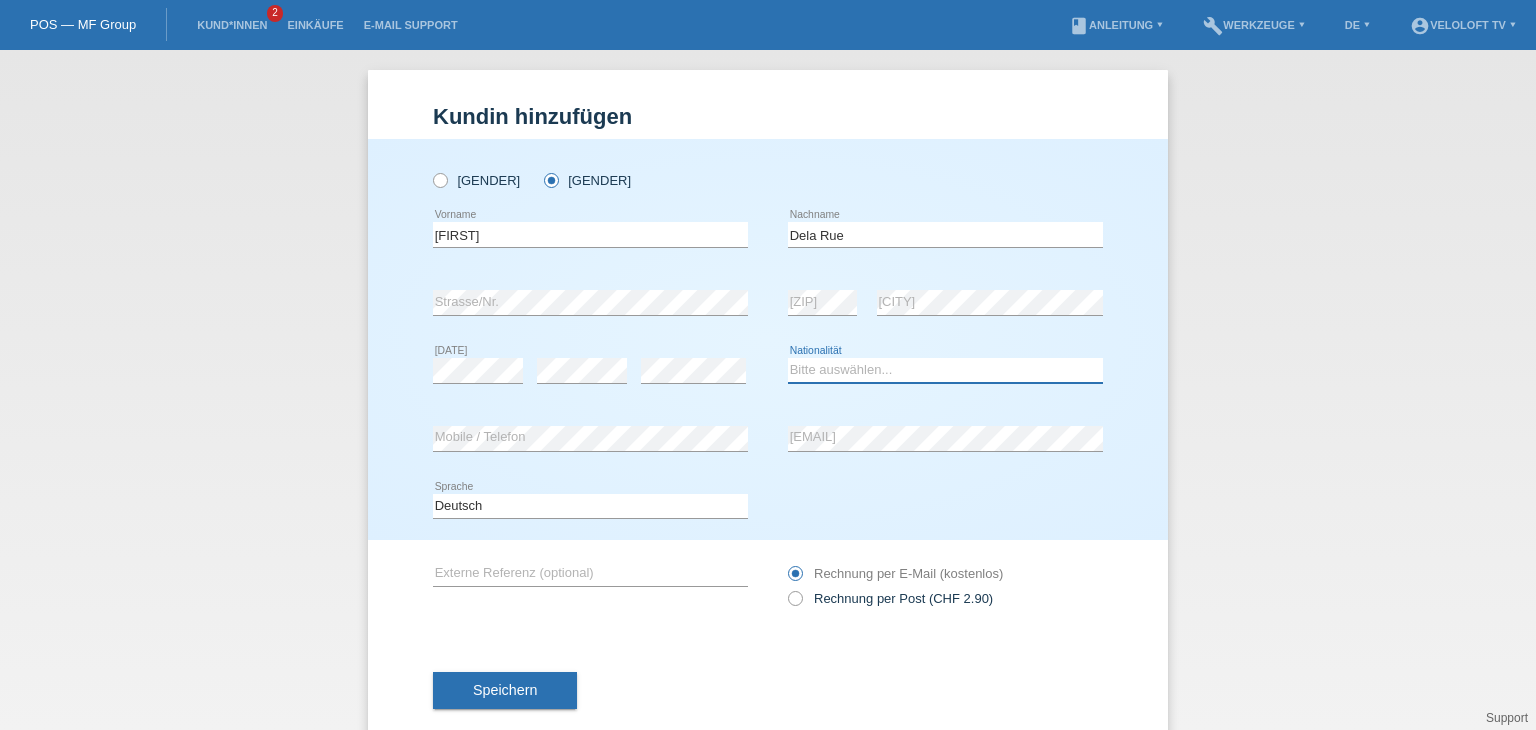 click on "Bitte auswählen...
Schweiz
Deutschland
Liechtenstein
Österreich
------------
Afghanistan
Ägypten
Åland
Albanien
Algerien" at bounding box center (945, 370) 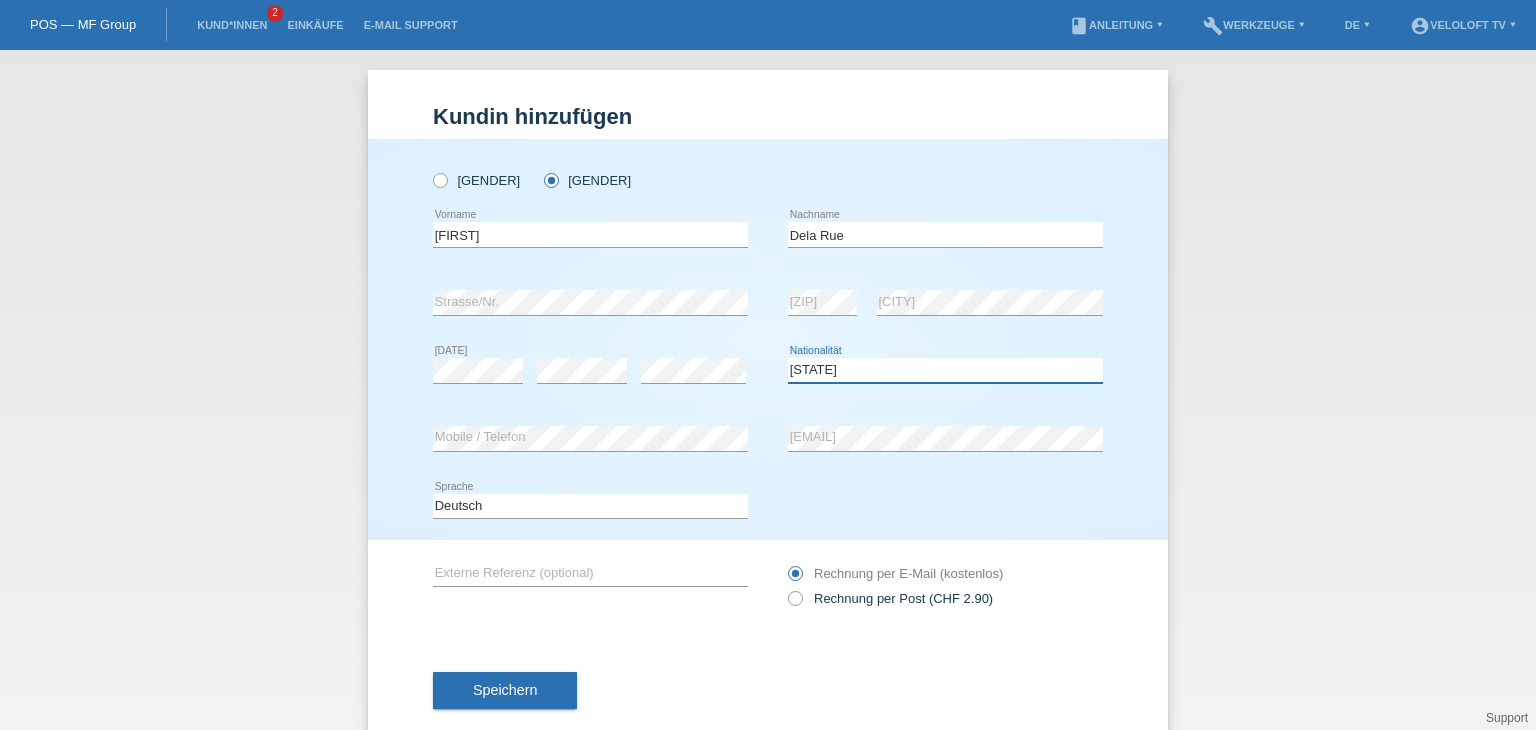 click on "Bitte auswählen...
Schweiz
Deutschland
Liechtenstein
Österreich
------------
Afghanistan
Ägypten
Åland
Albanien
Algerien" at bounding box center [945, 370] 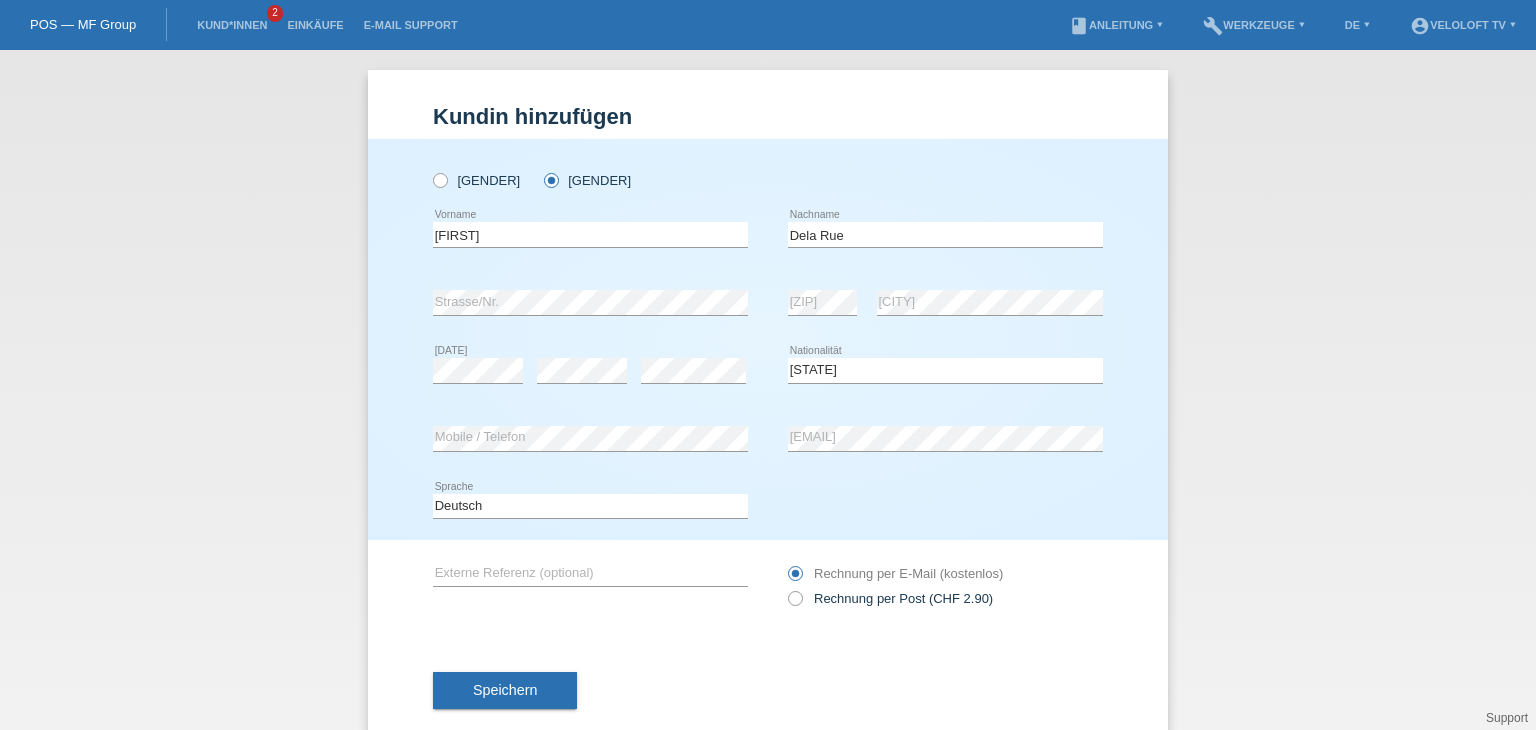 click on "error
E-Mail" at bounding box center [945, 439] 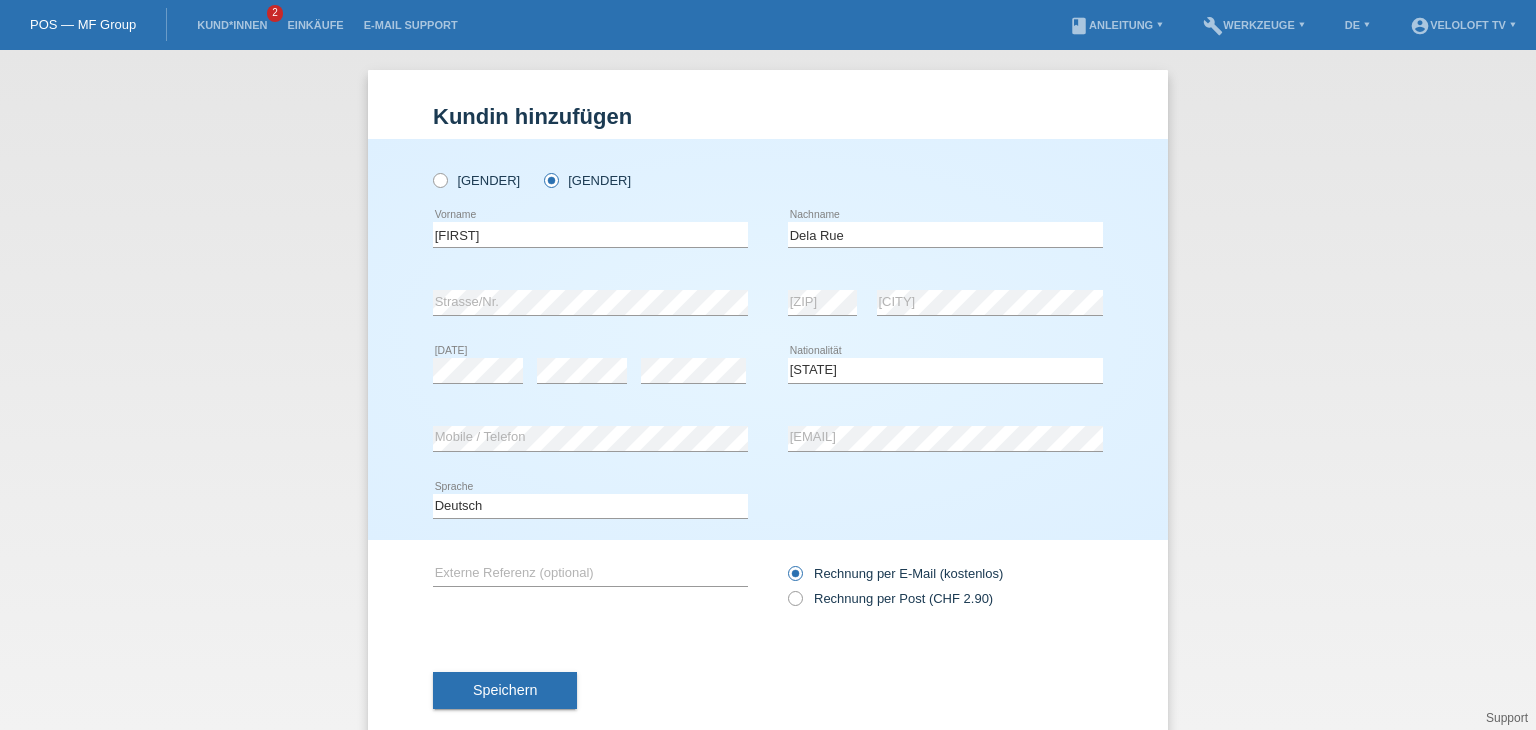 click on "error
Geburtsdatum" at bounding box center [478, 370] 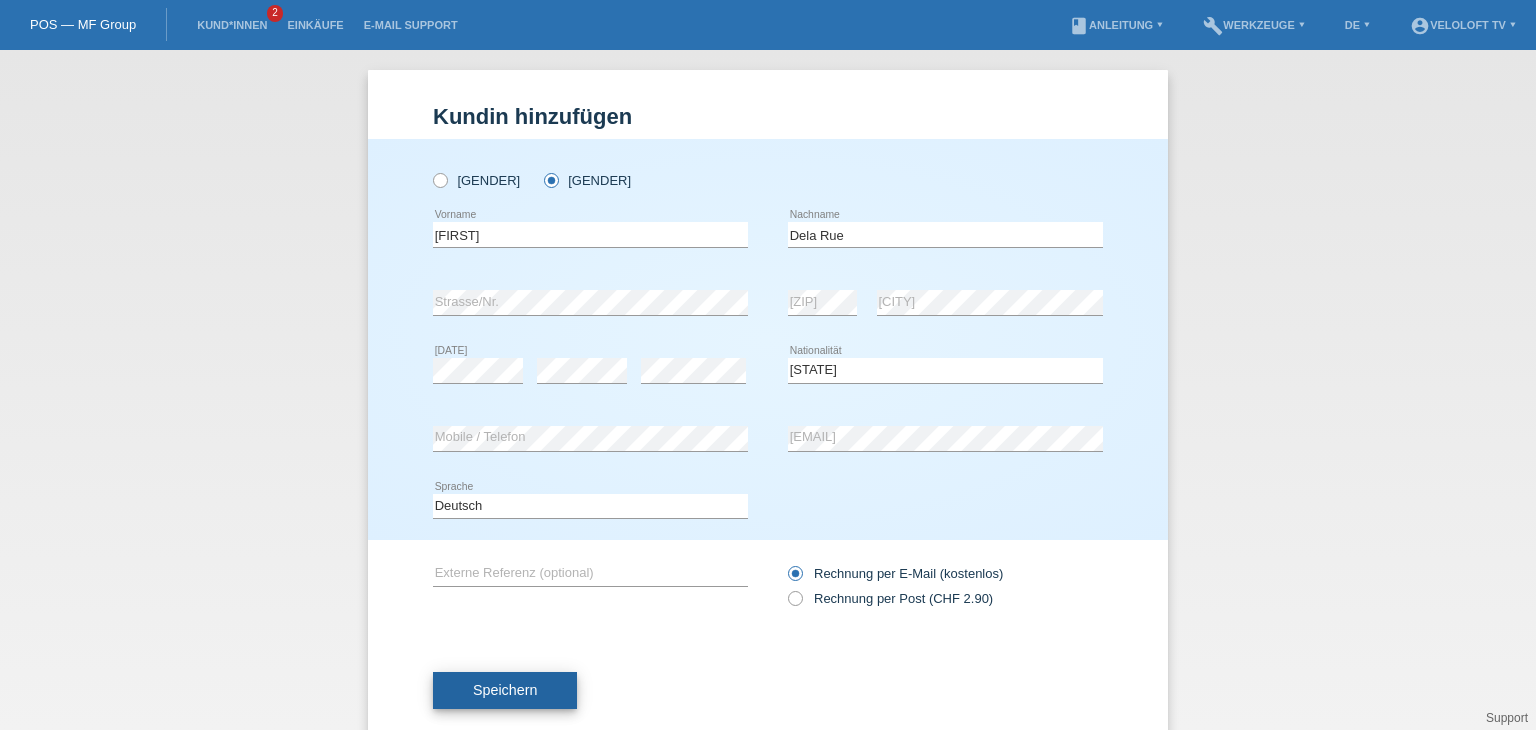 click on "Speichern" at bounding box center [505, 691] 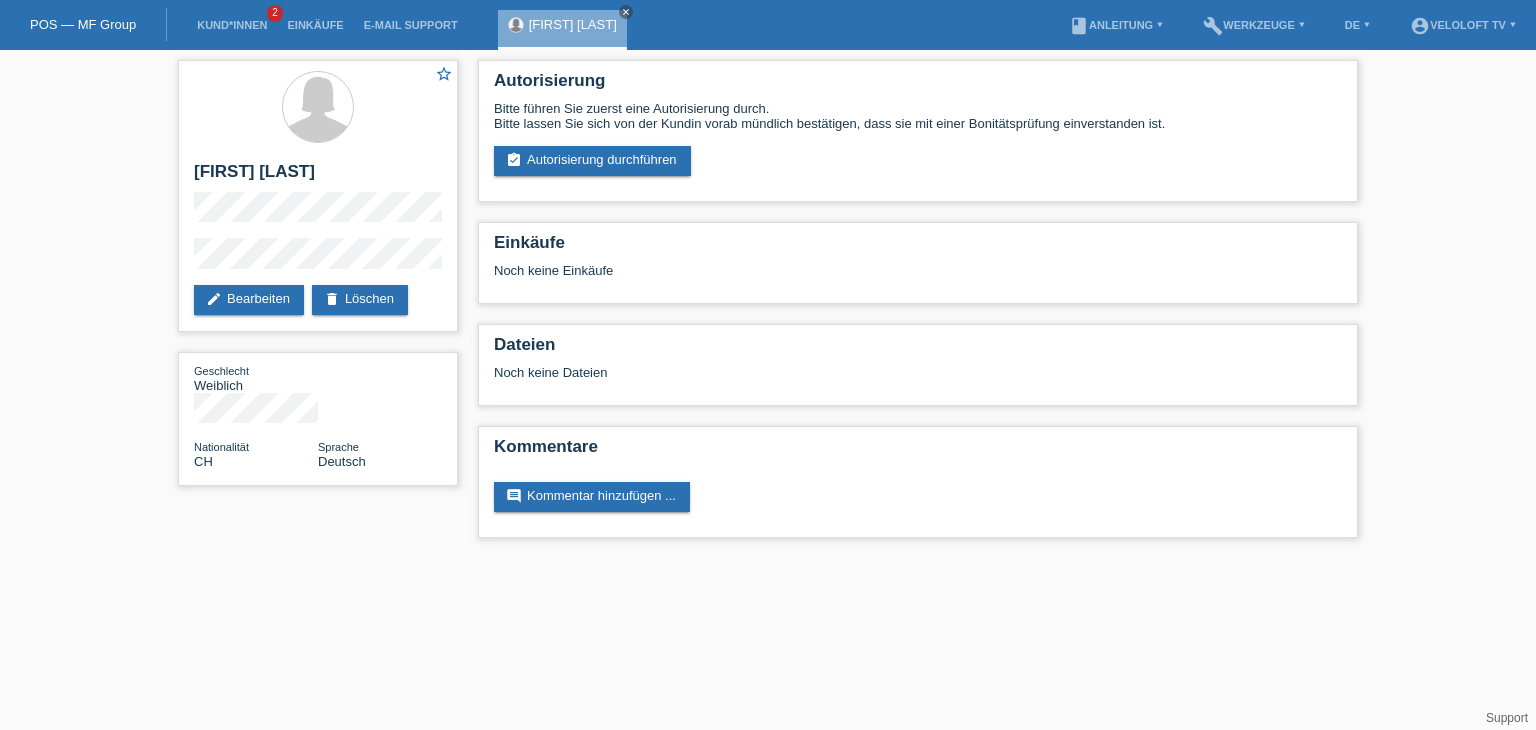 scroll, scrollTop: 0, scrollLeft: 0, axis: both 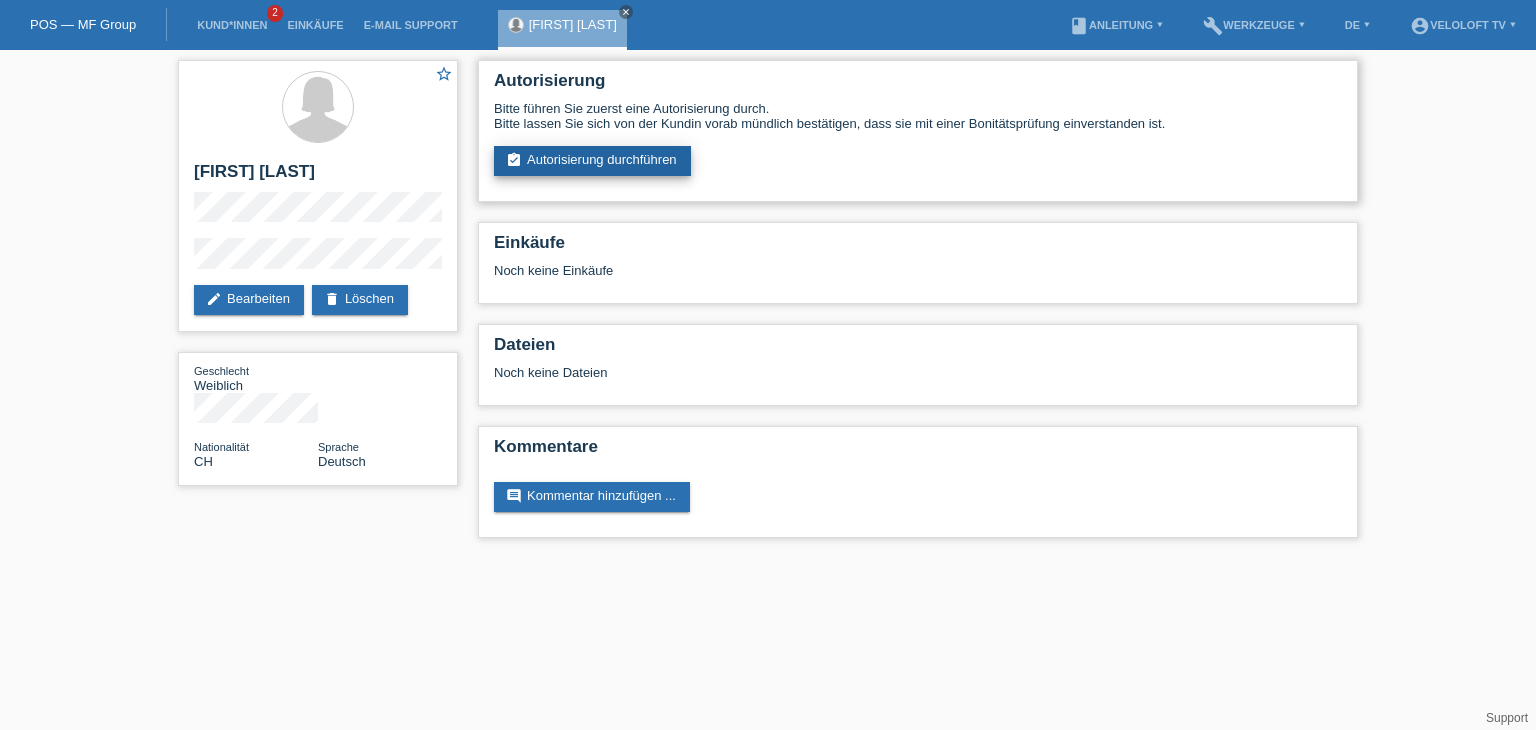 click on "assignment_turned_in  Autorisierung durchführen" at bounding box center (592, 161) 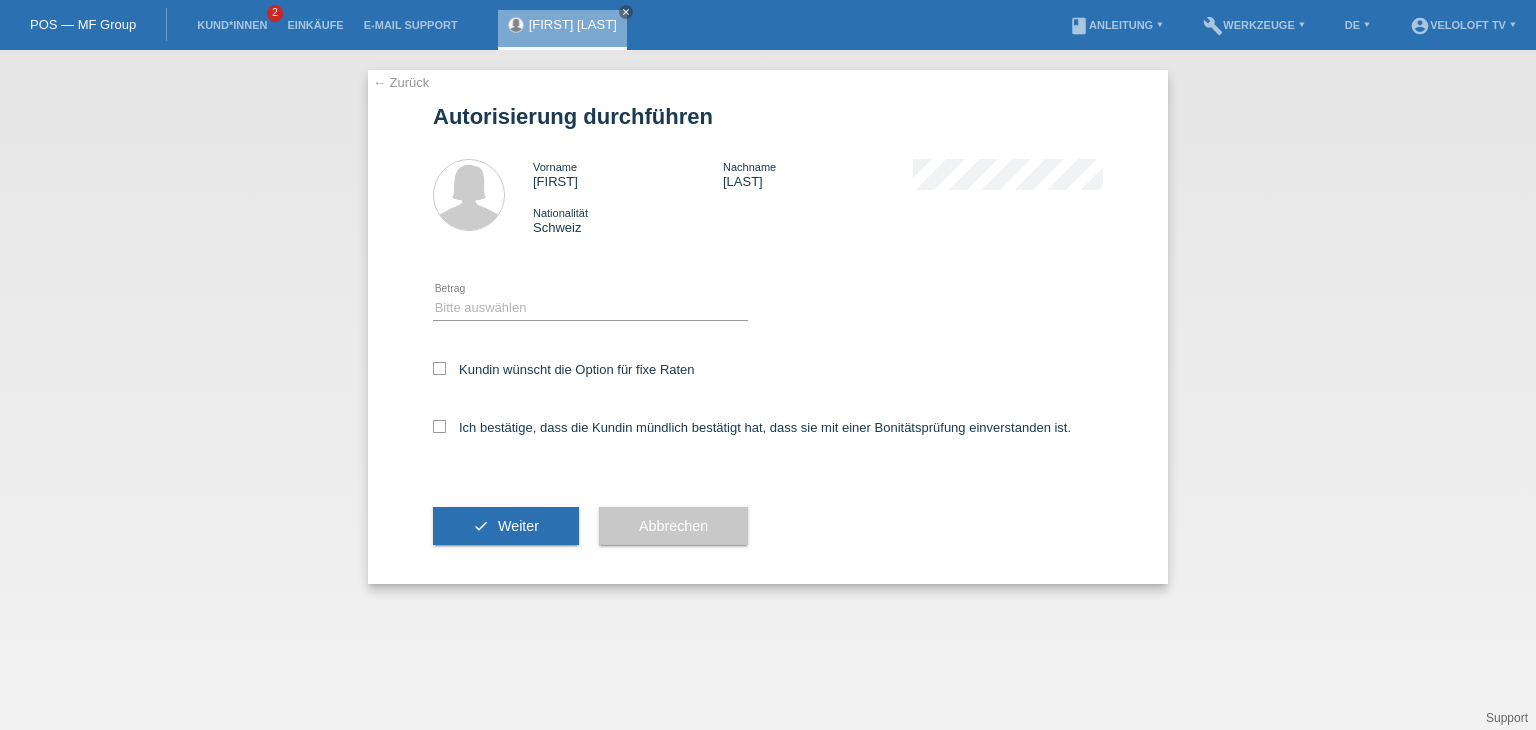 scroll, scrollTop: 0, scrollLeft: 0, axis: both 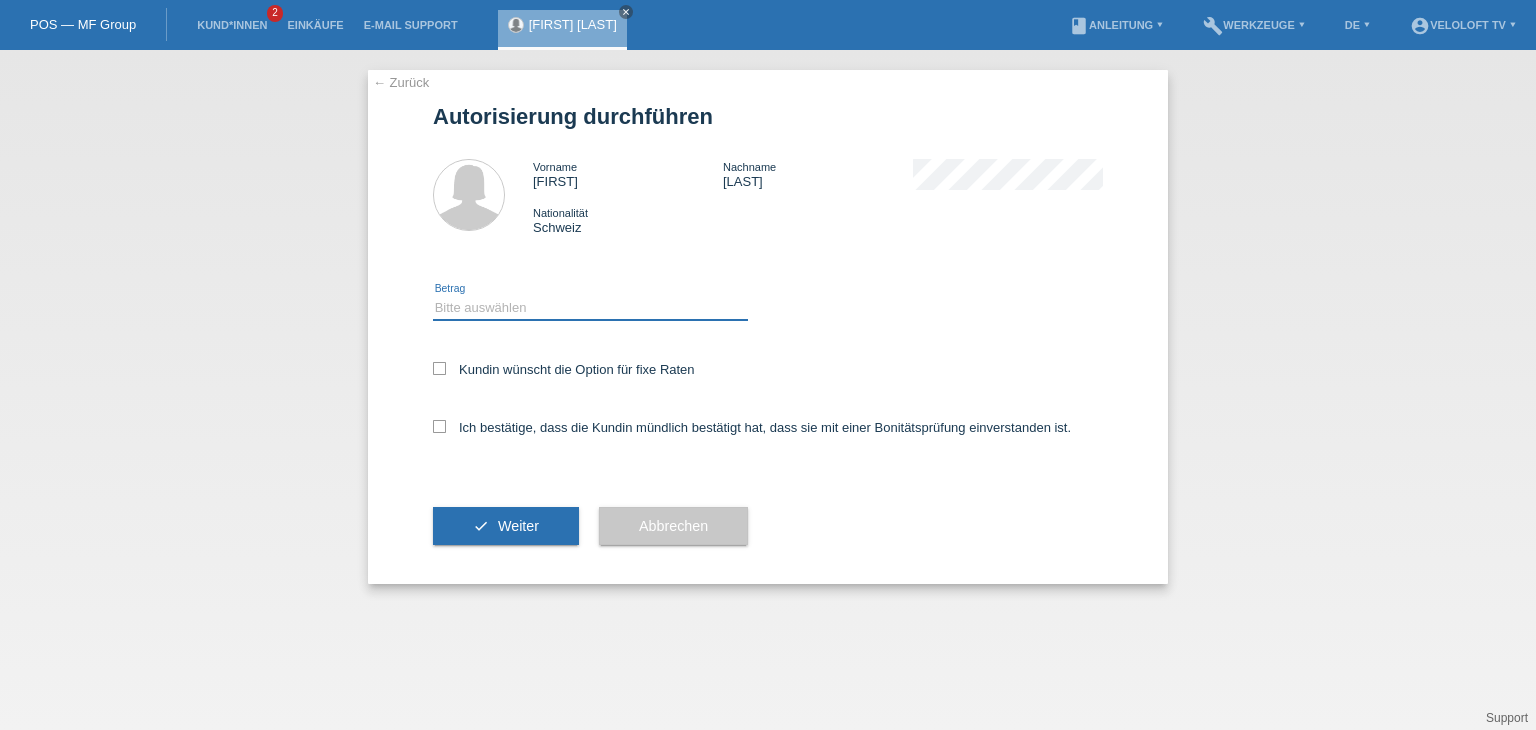 click on "Bitte auswählen
CHF 1.00 - CHF 499.00
CHF 500.00 - CHF 1'999.00
CHF 2'000.00 - CHF 15'000.00" at bounding box center (590, 308) 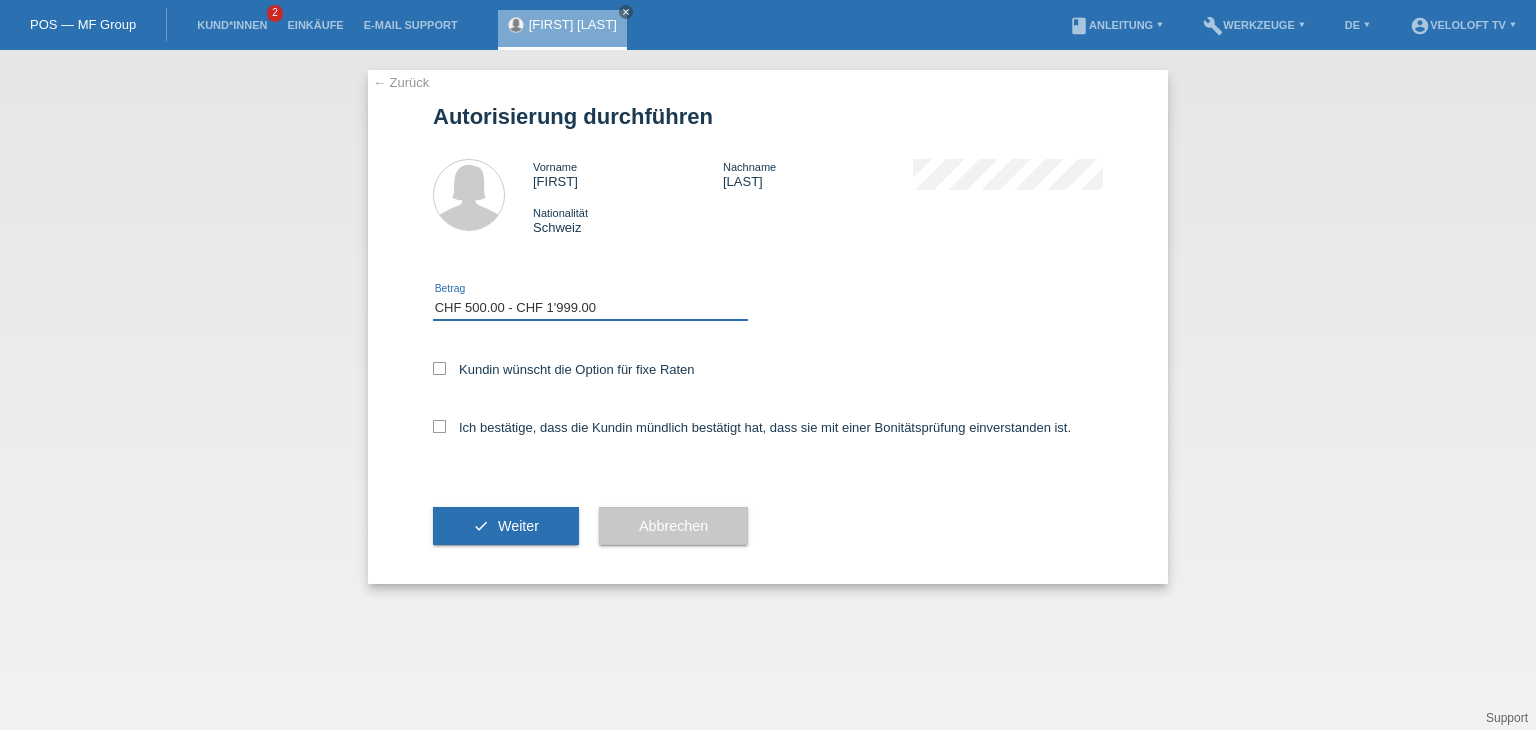 click on "Bitte auswählen
CHF 1.00 - CHF 499.00
CHF 500.00 - CHF 1'999.00
CHF 2'000.00 - CHF 15'000.00" at bounding box center (590, 308) 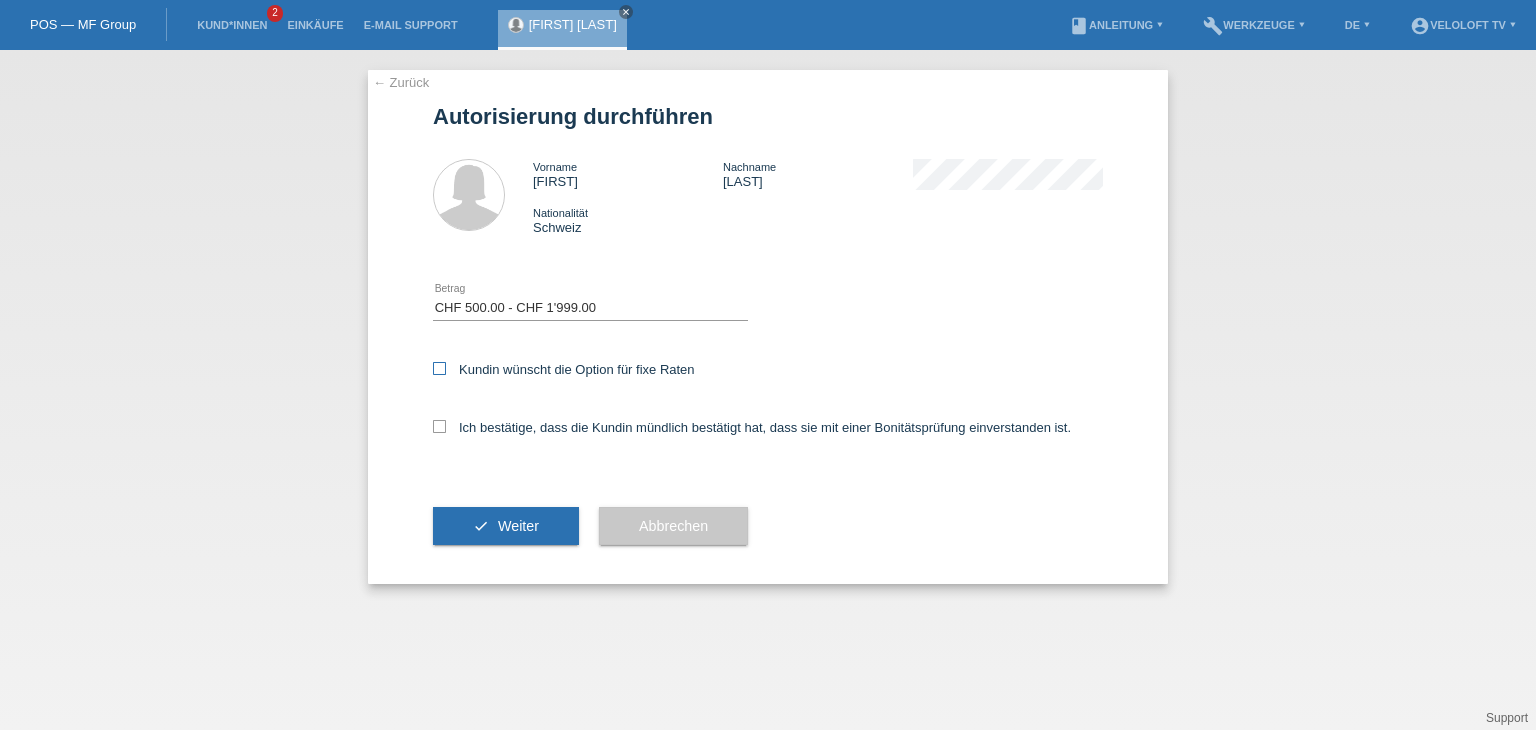 click on "Kundin wünscht die Option für fixe Raten" at bounding box center [564, 369] 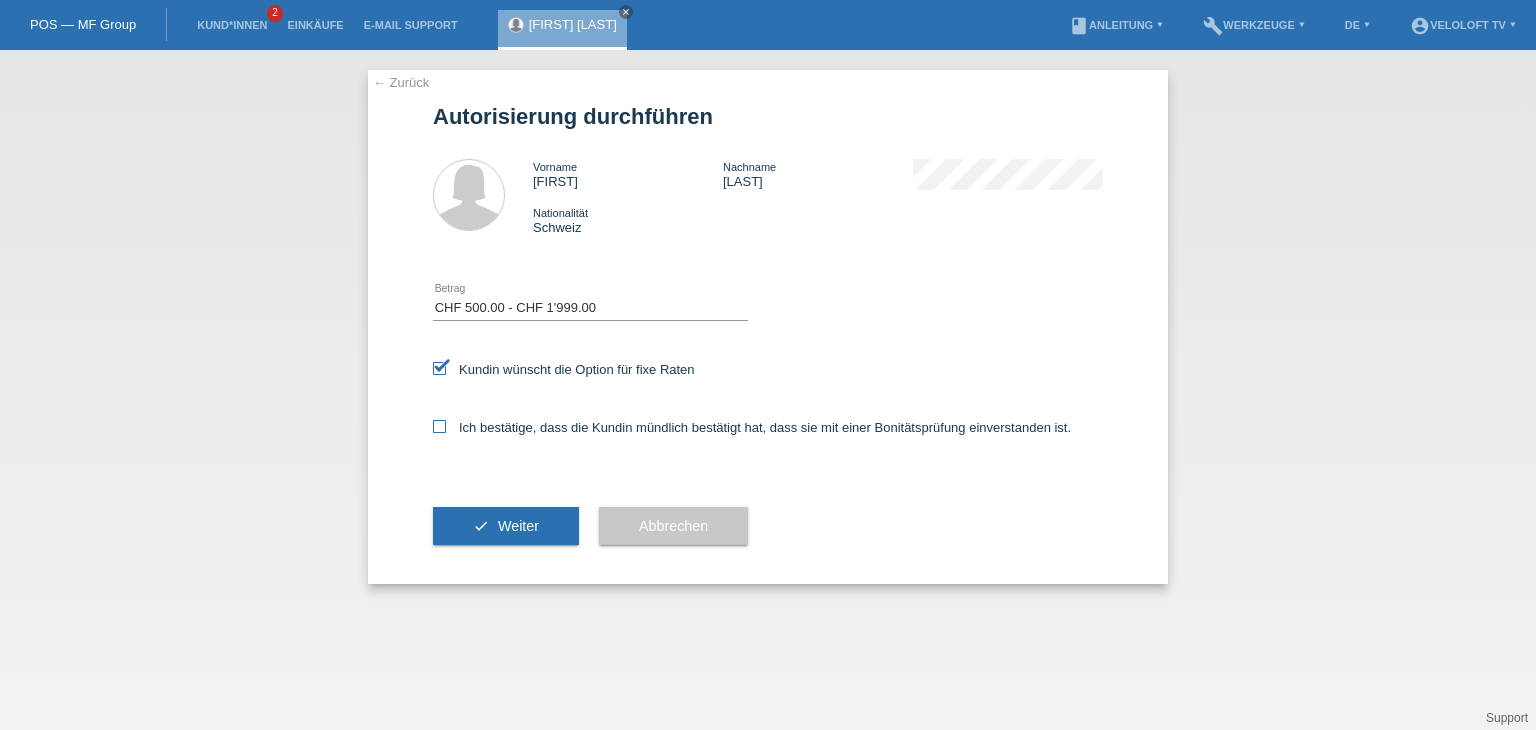 click on "Ich bestätige, dass die Kundin mündlich bestätigt hat, dass sie mit einer Bonitätsprüfung einverstanden ist." at bounding box center (752, 427) 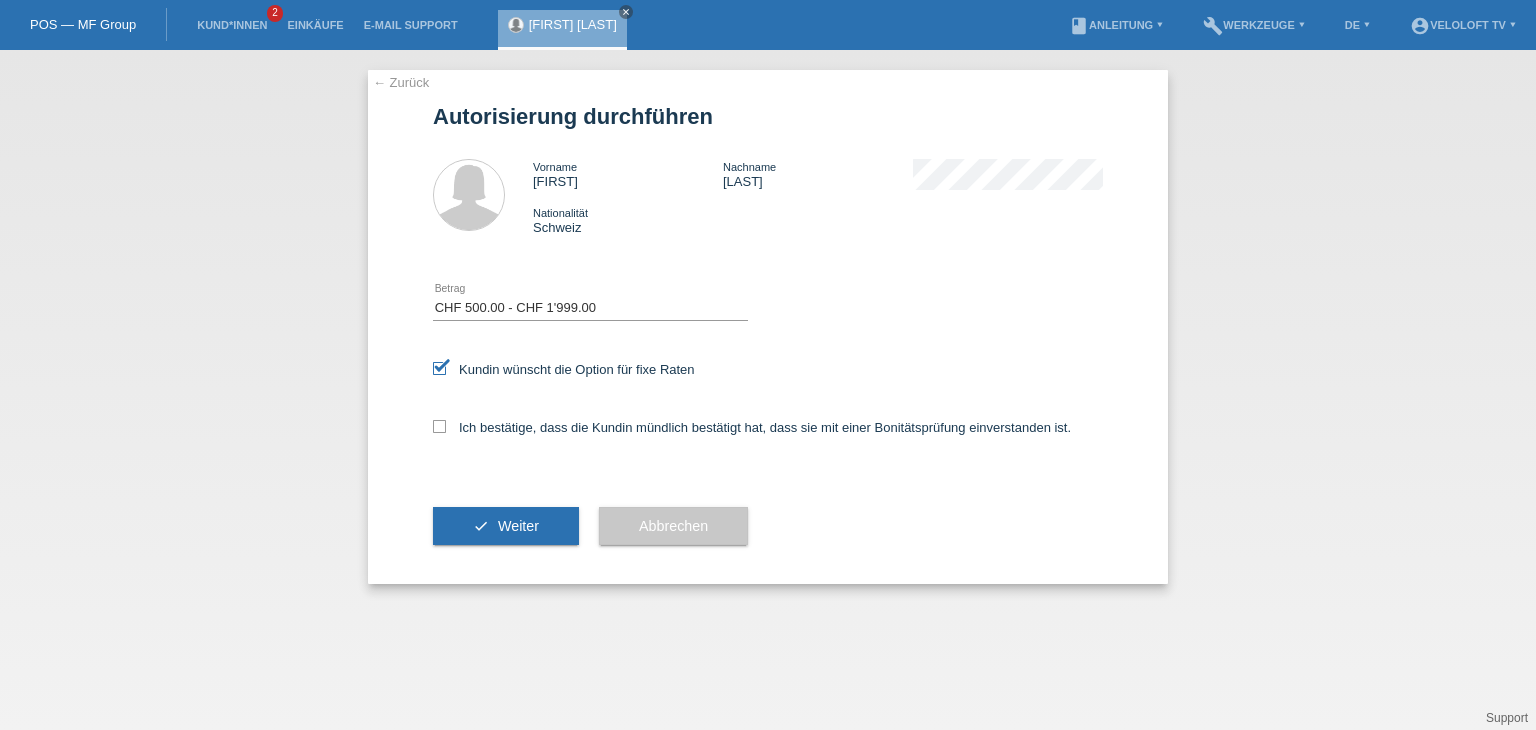 click on "Ich bestätige, dass die Kundin mündlich bestätigt hat, dass sie mit einer Bonitätsprüfung einverstanden ist." at bounding box center (768, 434) 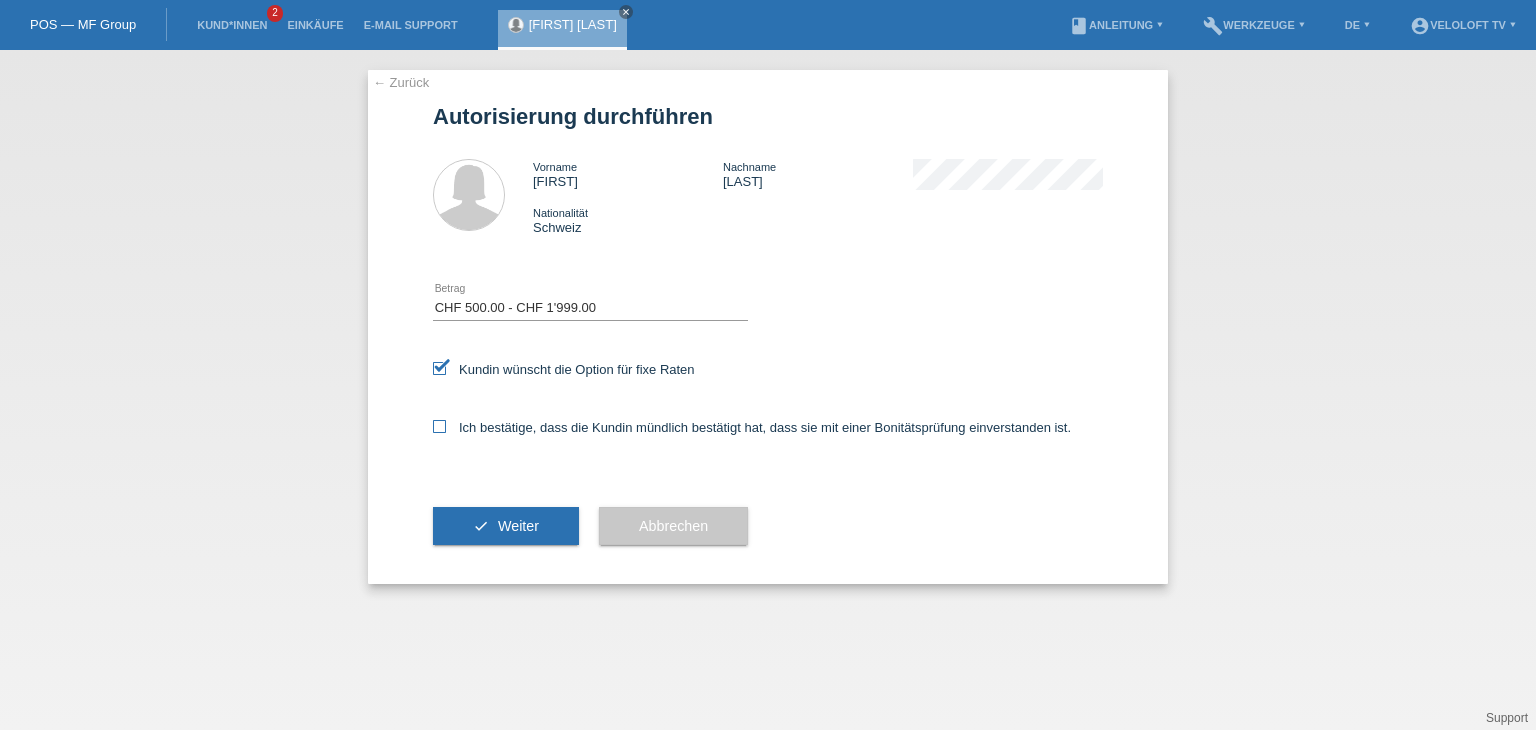 click on "Ich bestätige, dass die Kundin mündlich bestätigt hat, dass sie mit einer Bonitätsprüfung einverstanden ist." at bounding box center [752, 427] 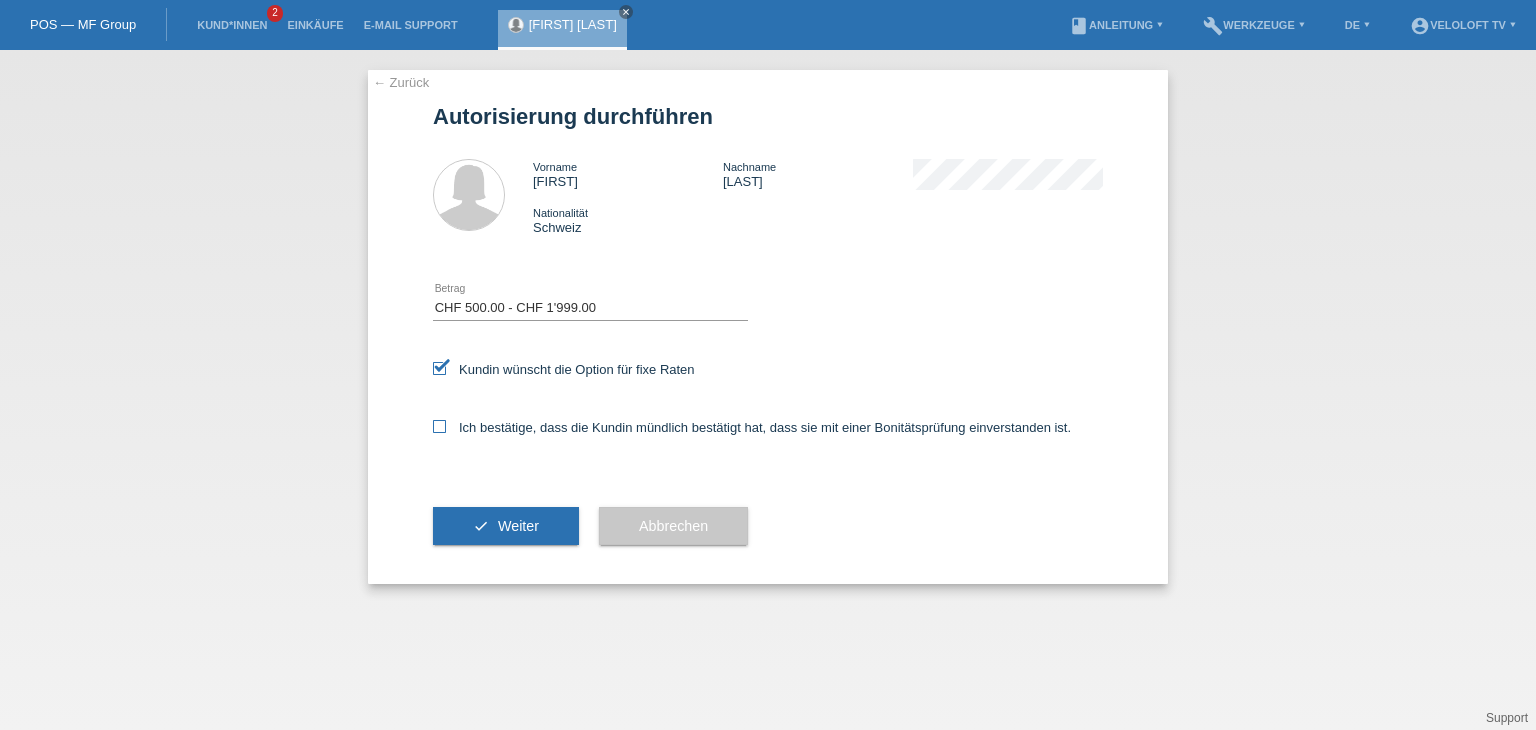 click on "Ich bestätige, dass die Kundin mündlich bestätigt hat, dass sie mit einer Bonitätsprüfung einverstanden ist." at bounding box center [439, 426] 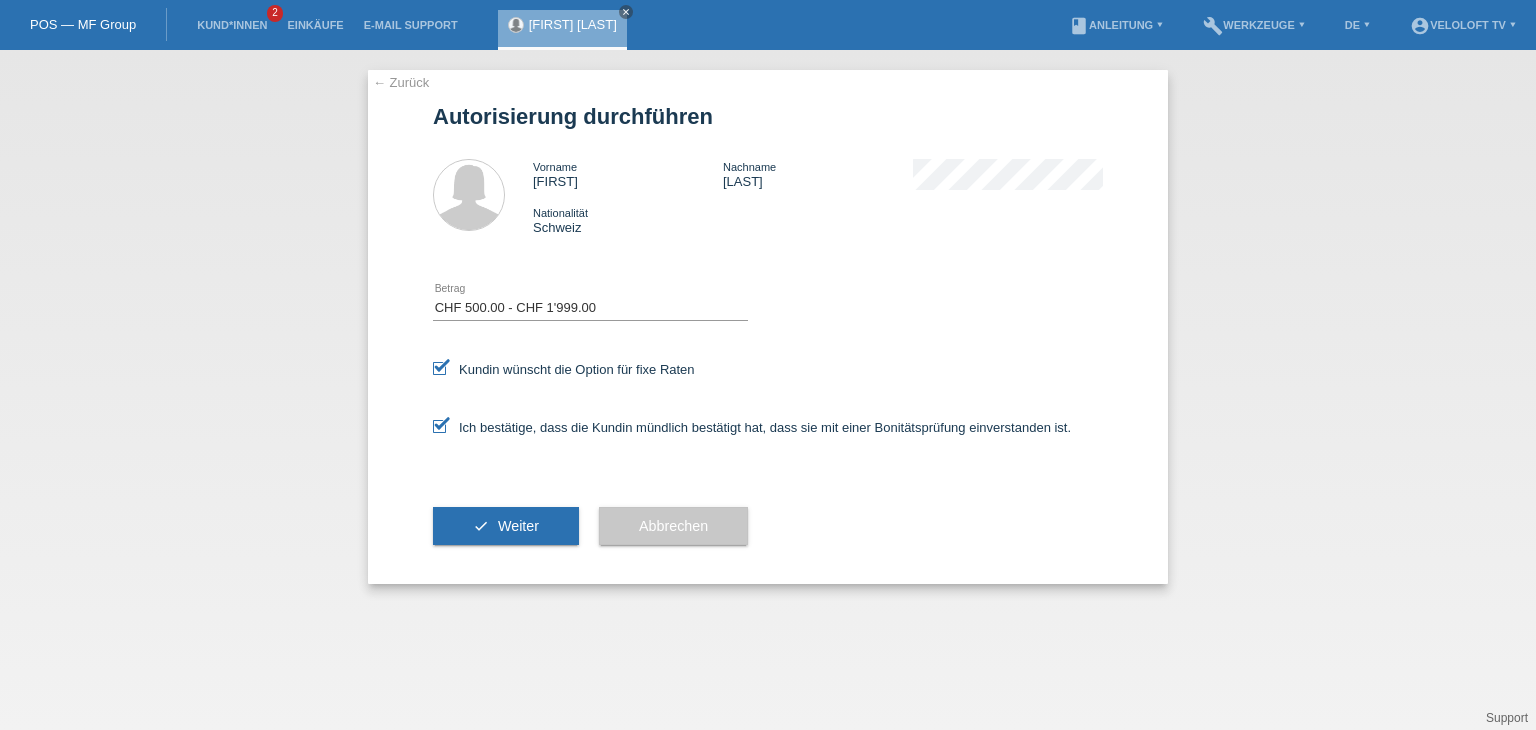 click on "check   Weiter" at bounding box center (506, 526) 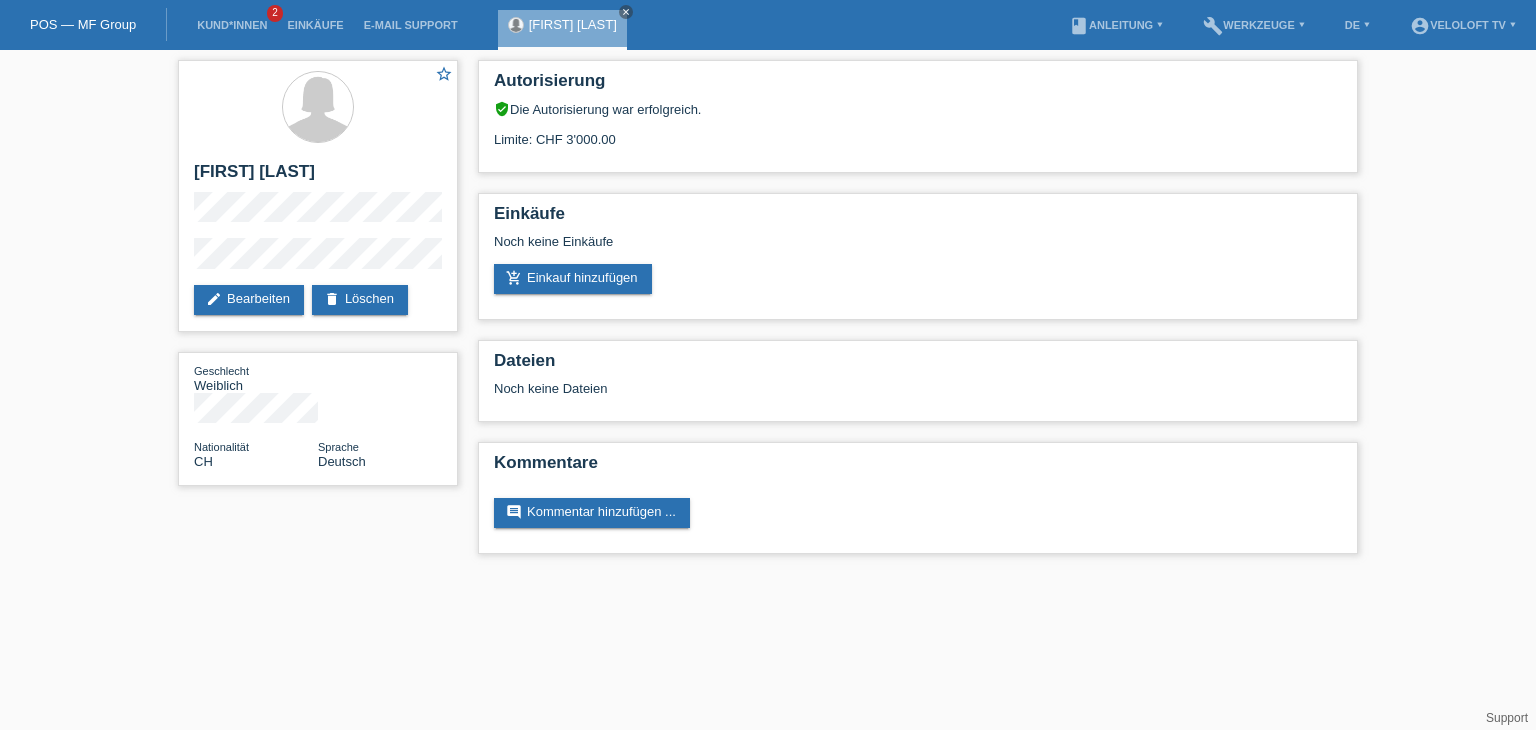 scroll, scrollTop: 0, scrollLeft: 0, axis: both 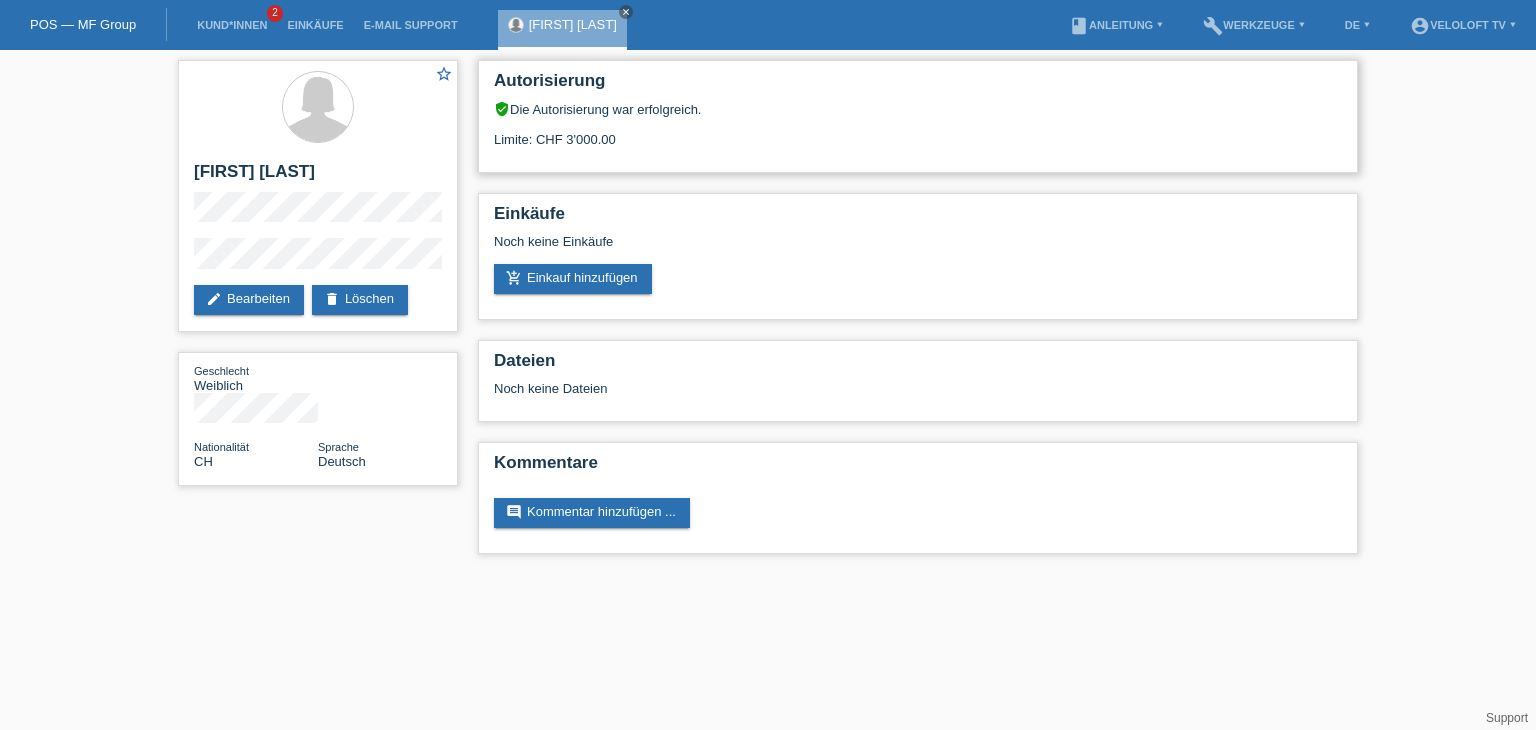 drag, startPoint x: 537, startPoint y: 136, endPoint x: 660, endPoint y: 125, distance: 123.49089 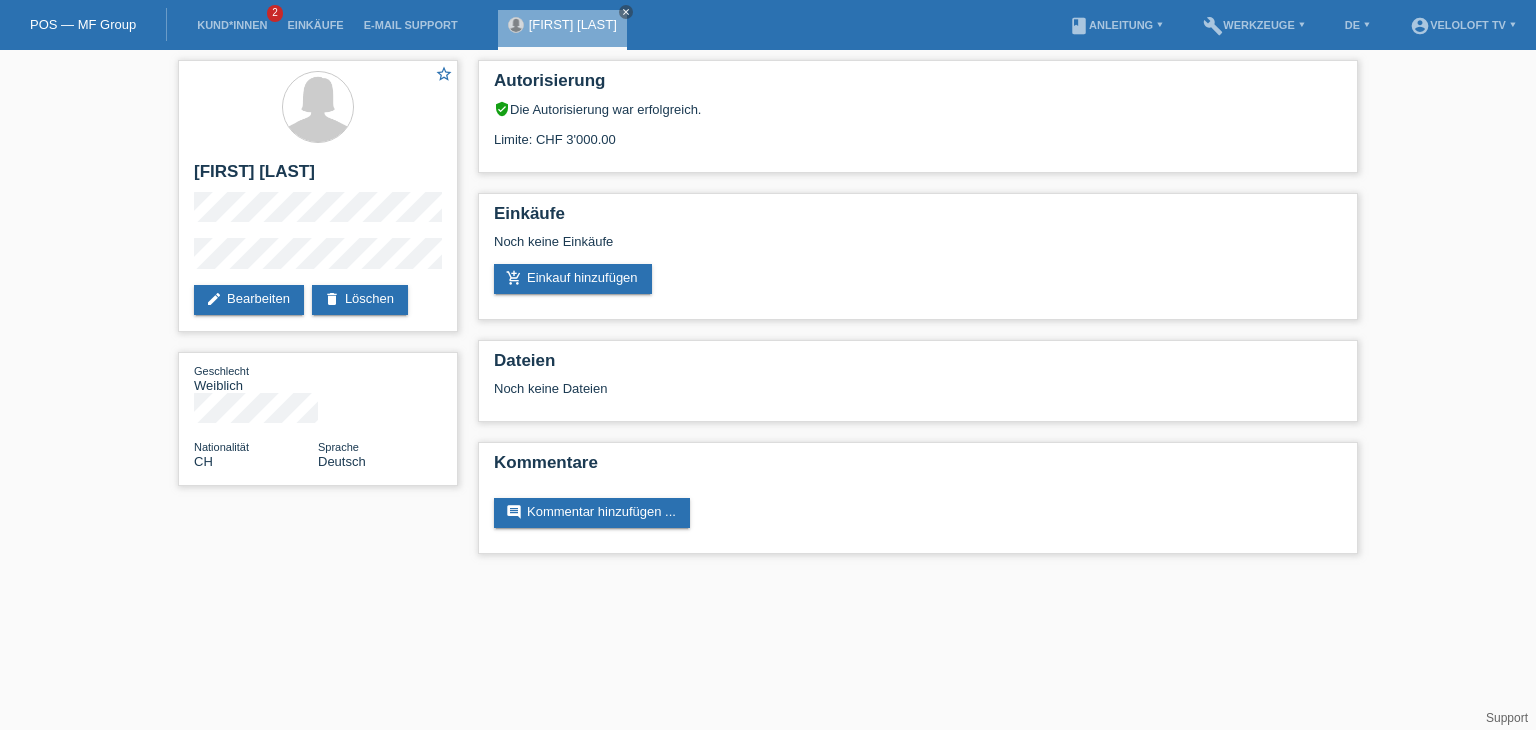 drag, startPoint x: 536, startPoint y: 137, endPoint x: 516, endPoint y: 25, distance: 113.7717 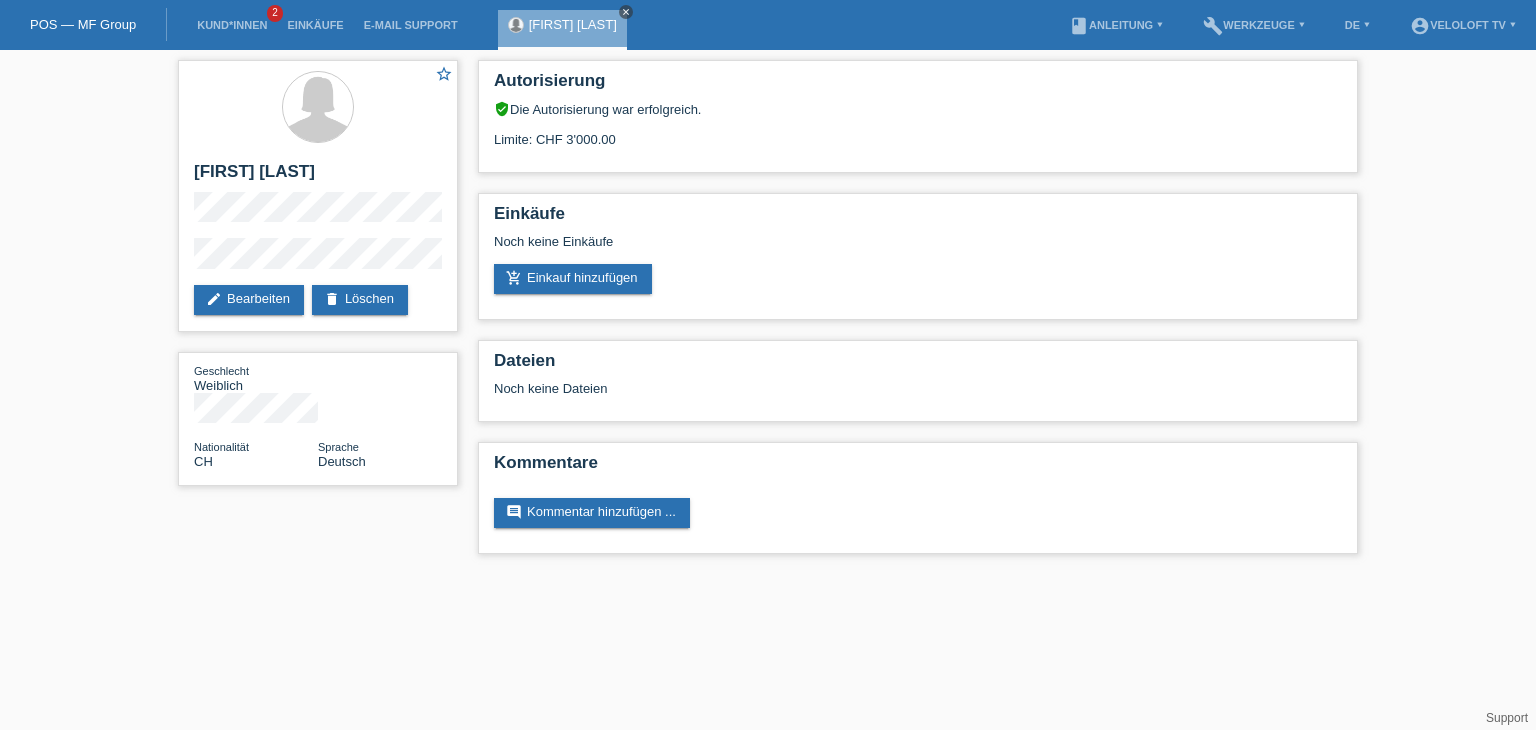 click on "close" at bounding box center [626, 12] 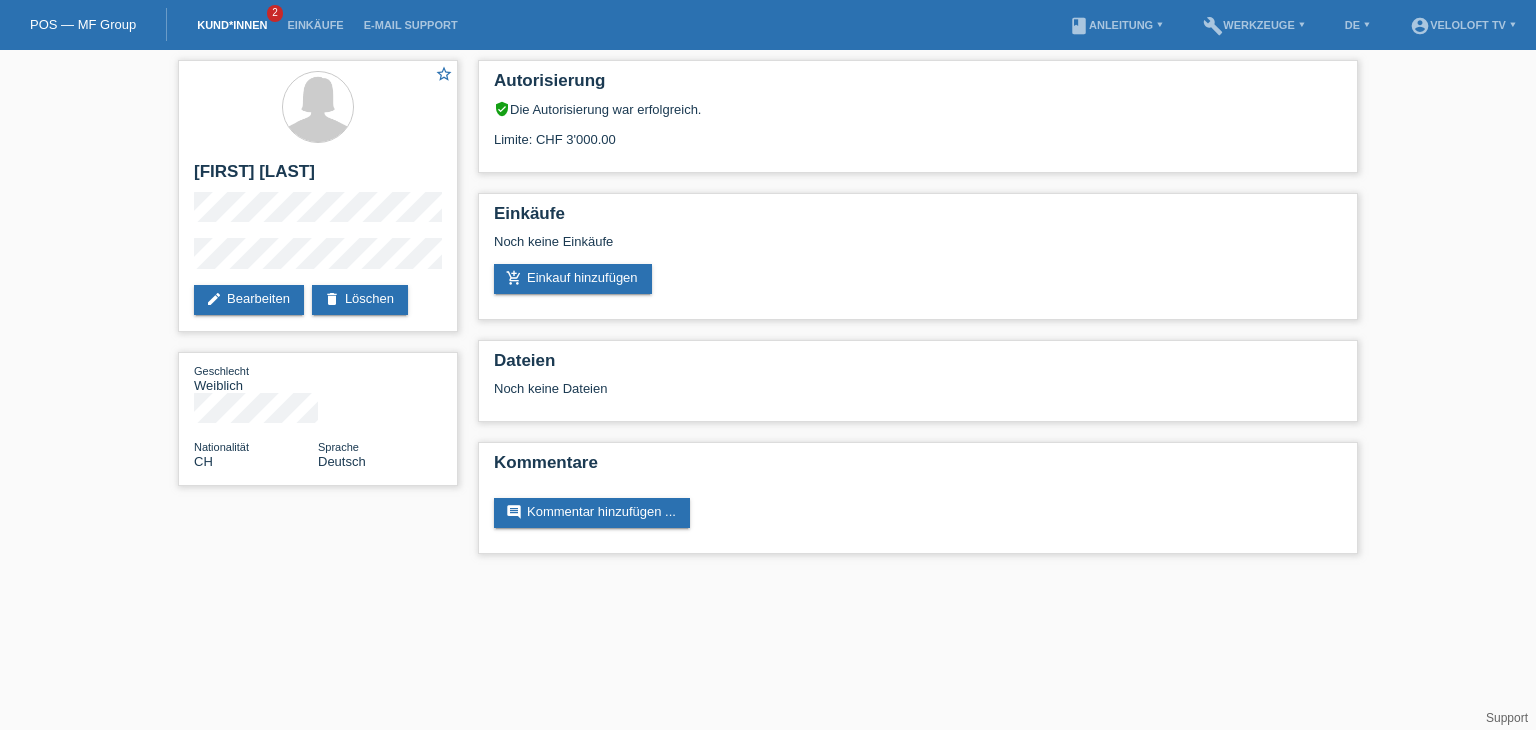 click on "Kund*innen" at bounding box center (232, 25) 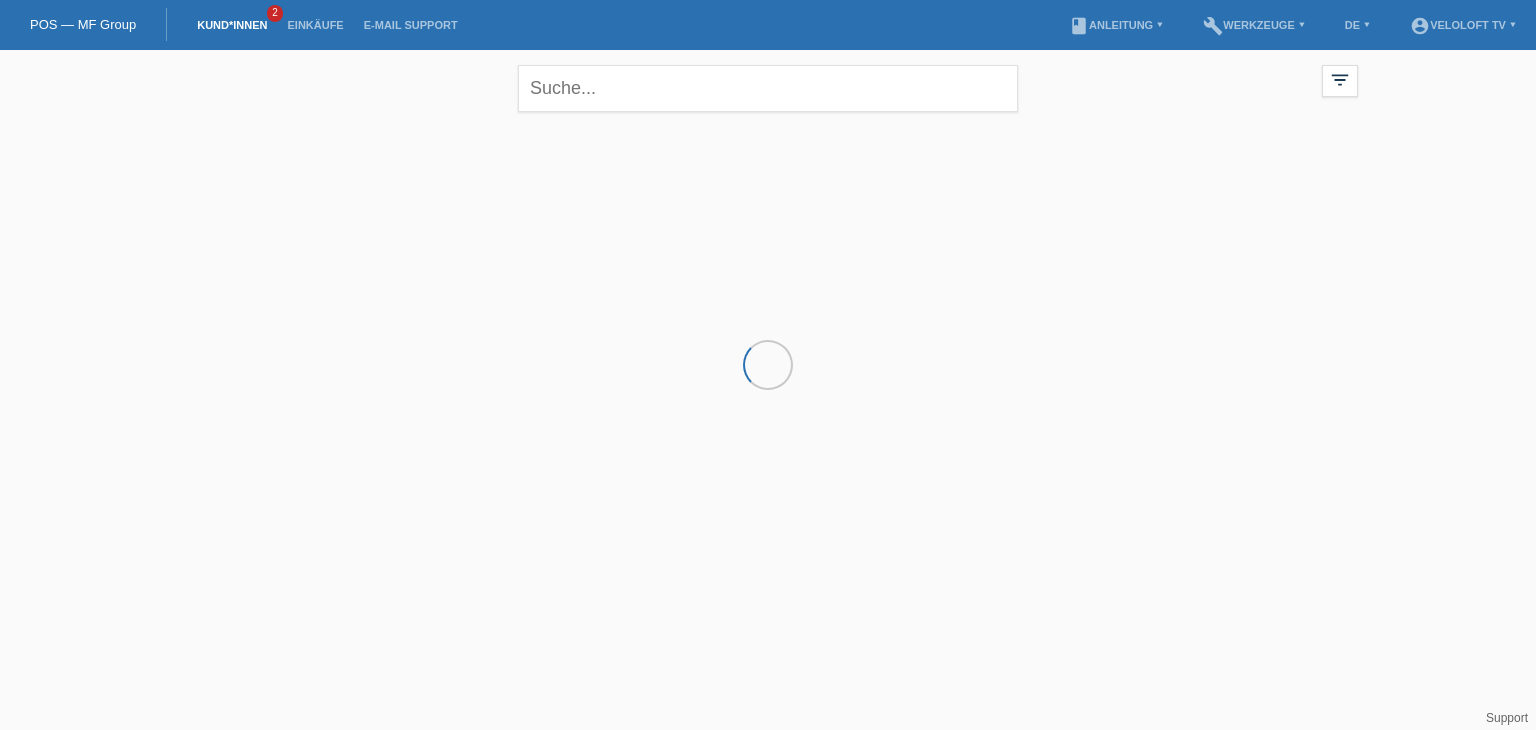 scroll, scrollTop: 0, scrollLeft: 0, axis: both 